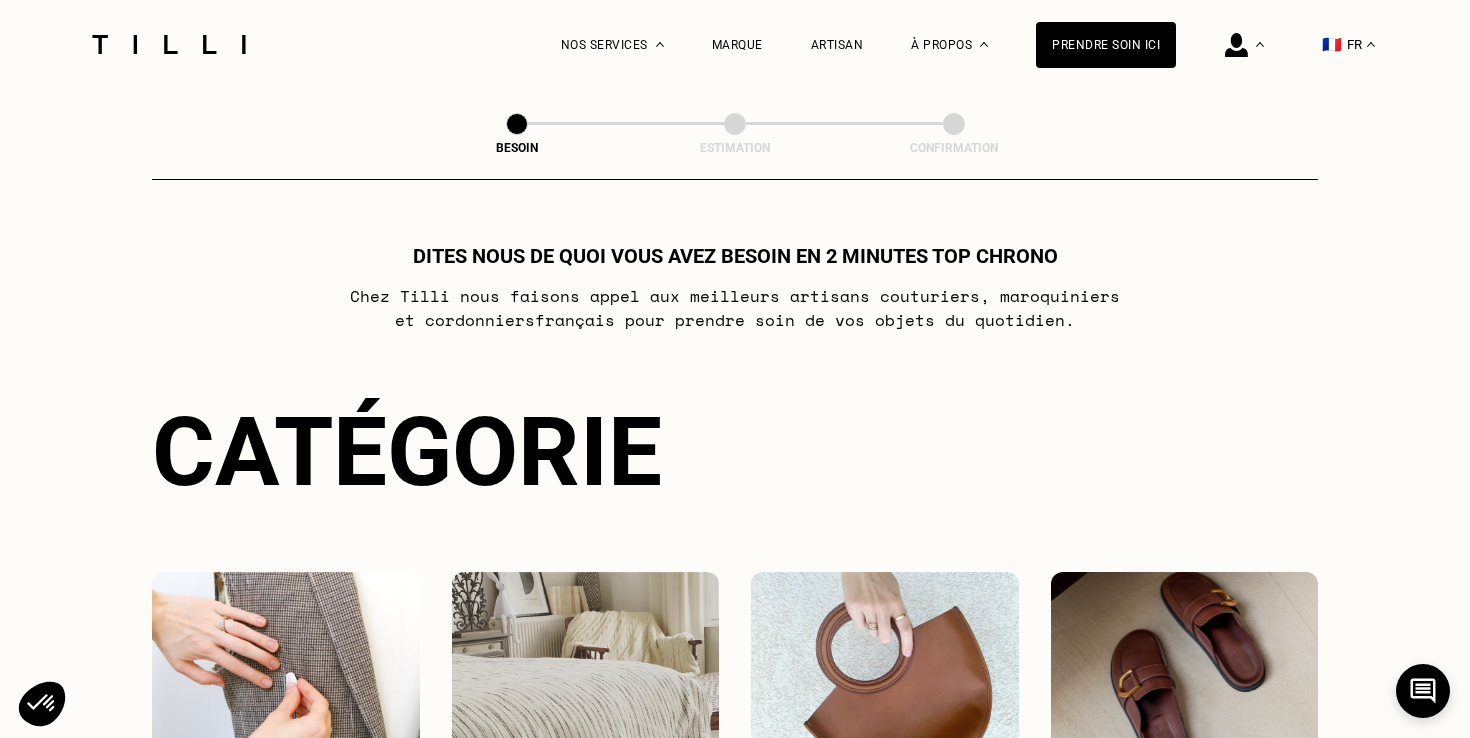 scroll, scrollTop: 545, scrollLeft: 0, axis: vertical 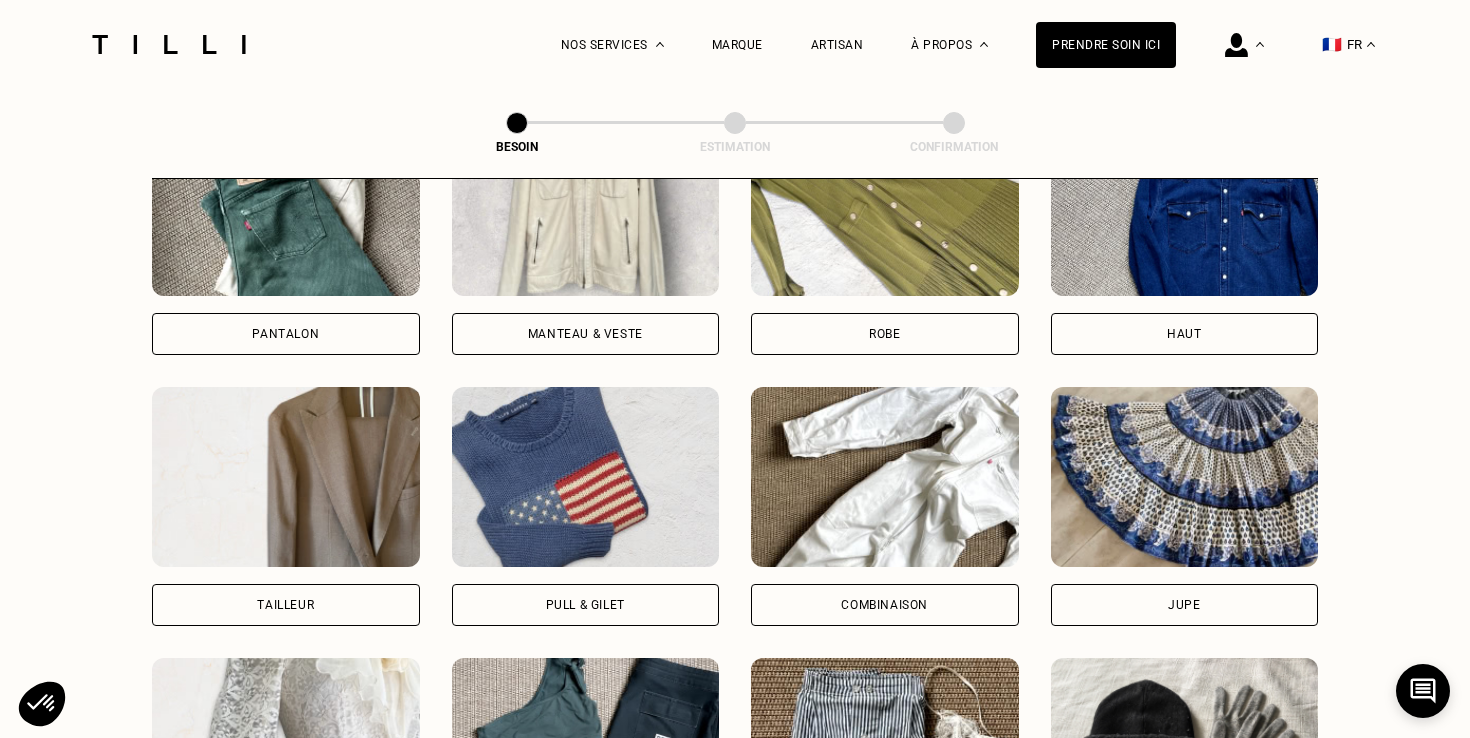 click on "Haut" at bounding box center (1185, 334) 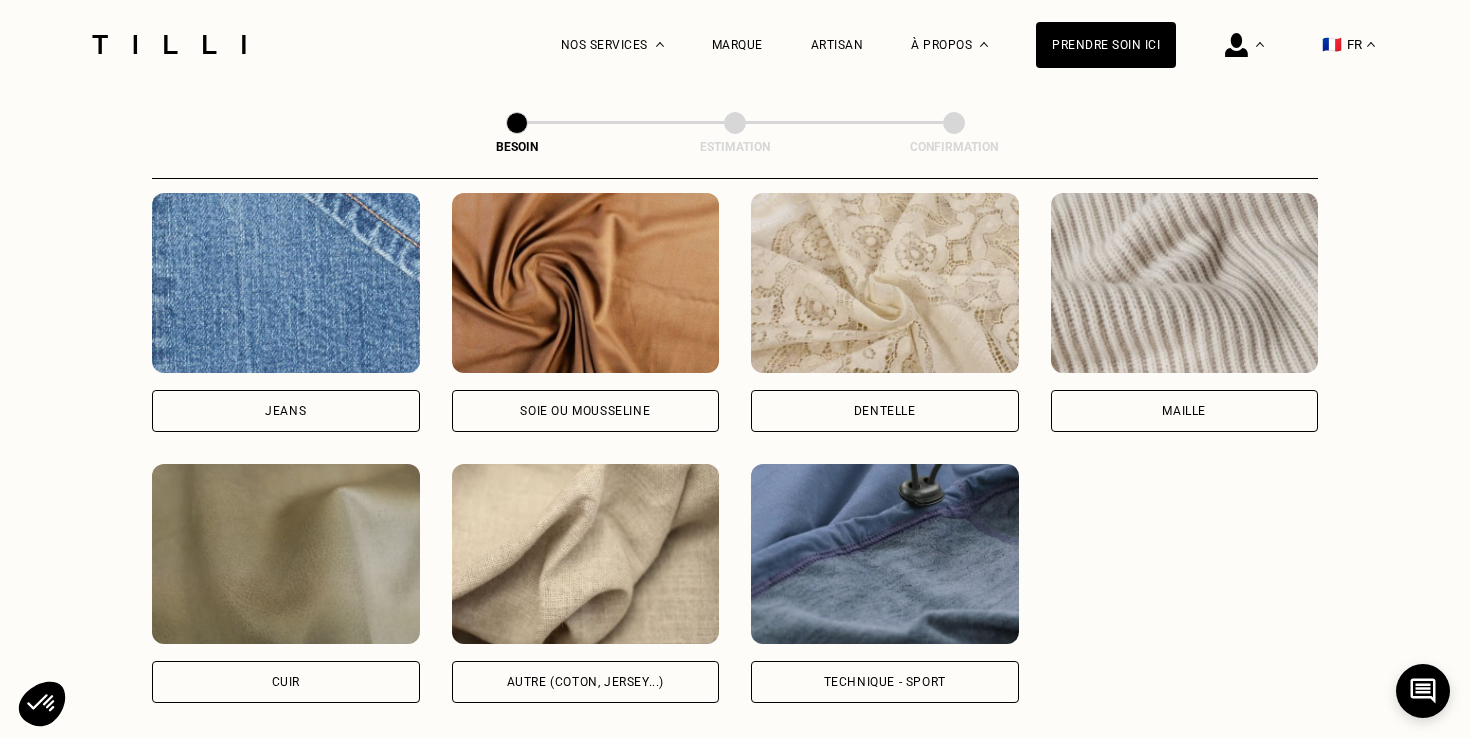 scroll, scrollTop: 2144, scrollLeft: 0, axis: vertical 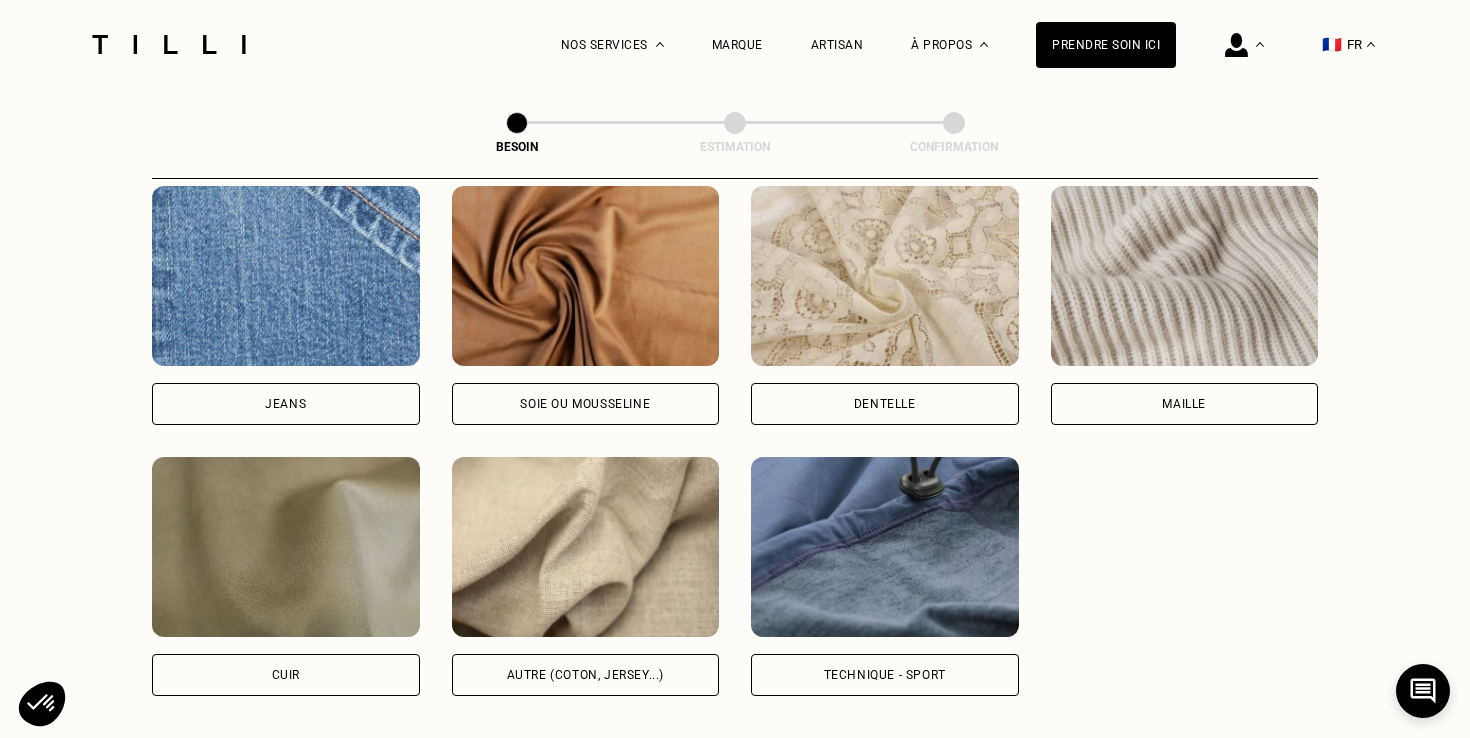 click on "Autre (coton, jersey...)" at bounding box center [586, 675] 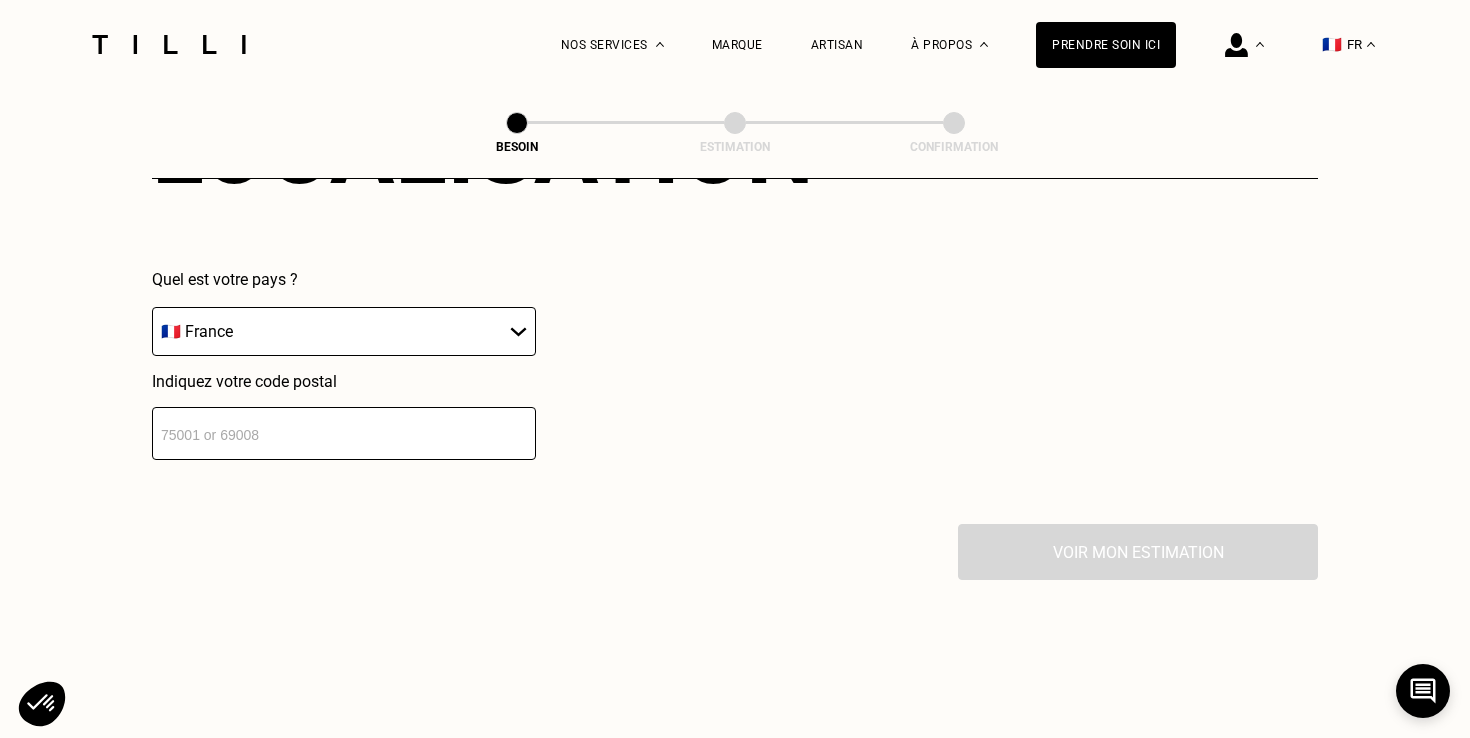 scroll, scrollTop: 2930, scrollLeft: 0, axis: vertical 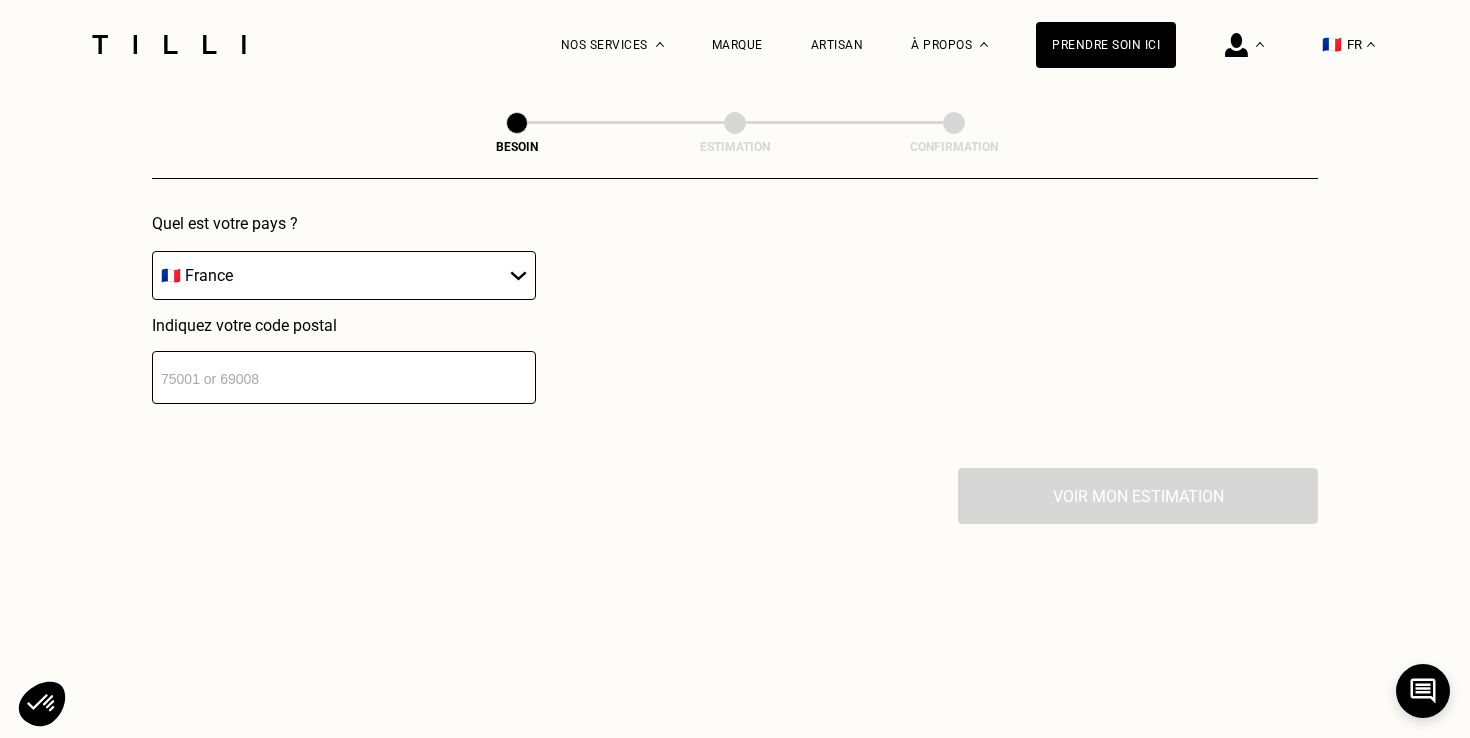 click at bounding box center [344, 377] 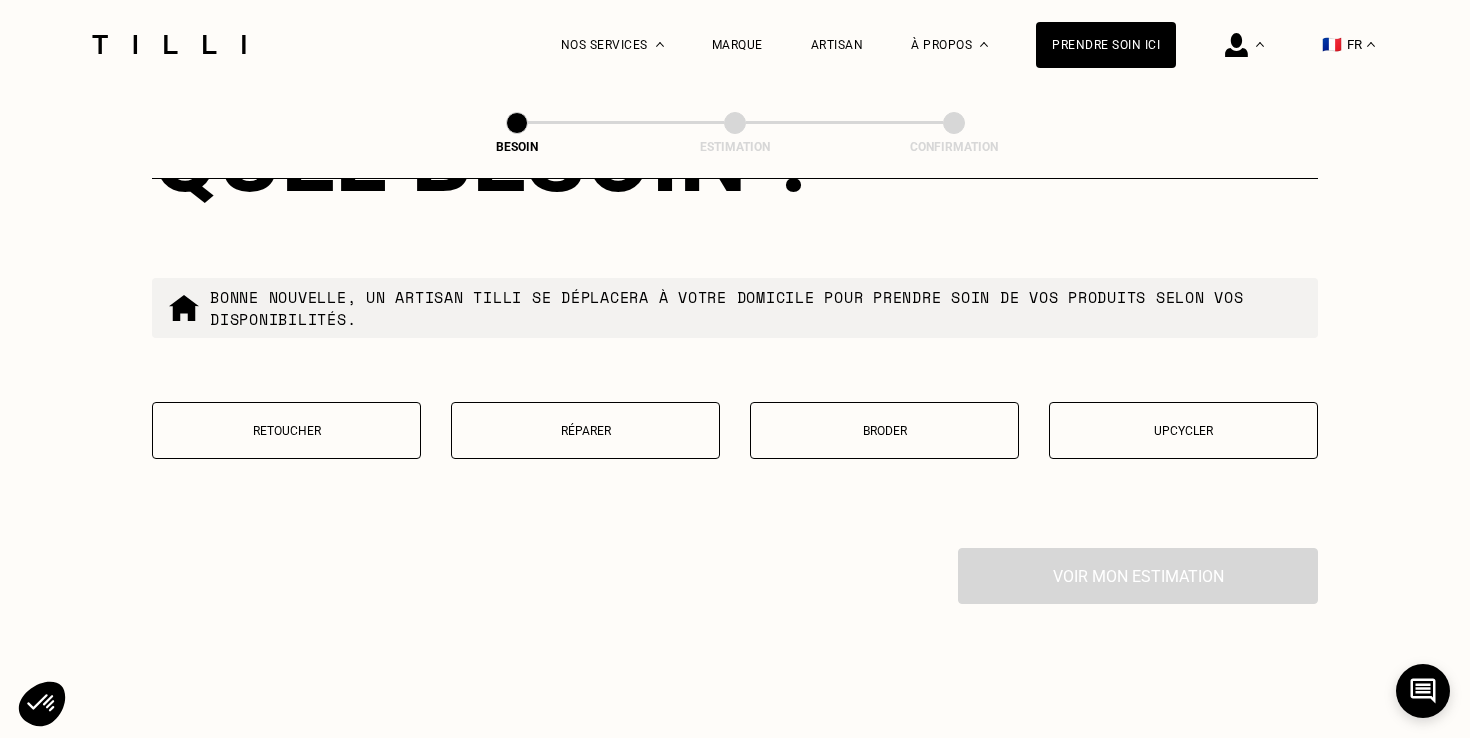 scroll, scrollTop: 3418, scrollLeft: 0, axis: vertical 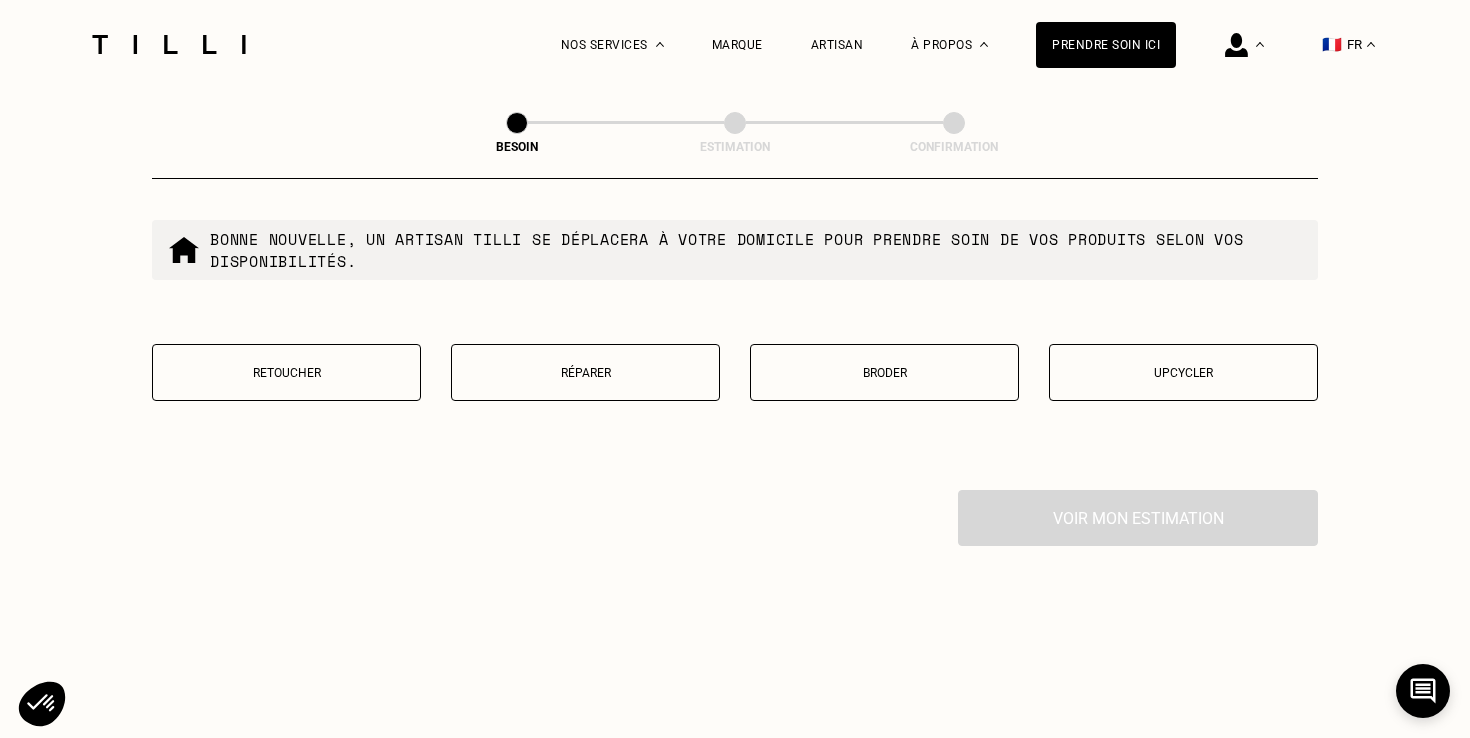click on "Retoucher" at bounding box center [286, 372] 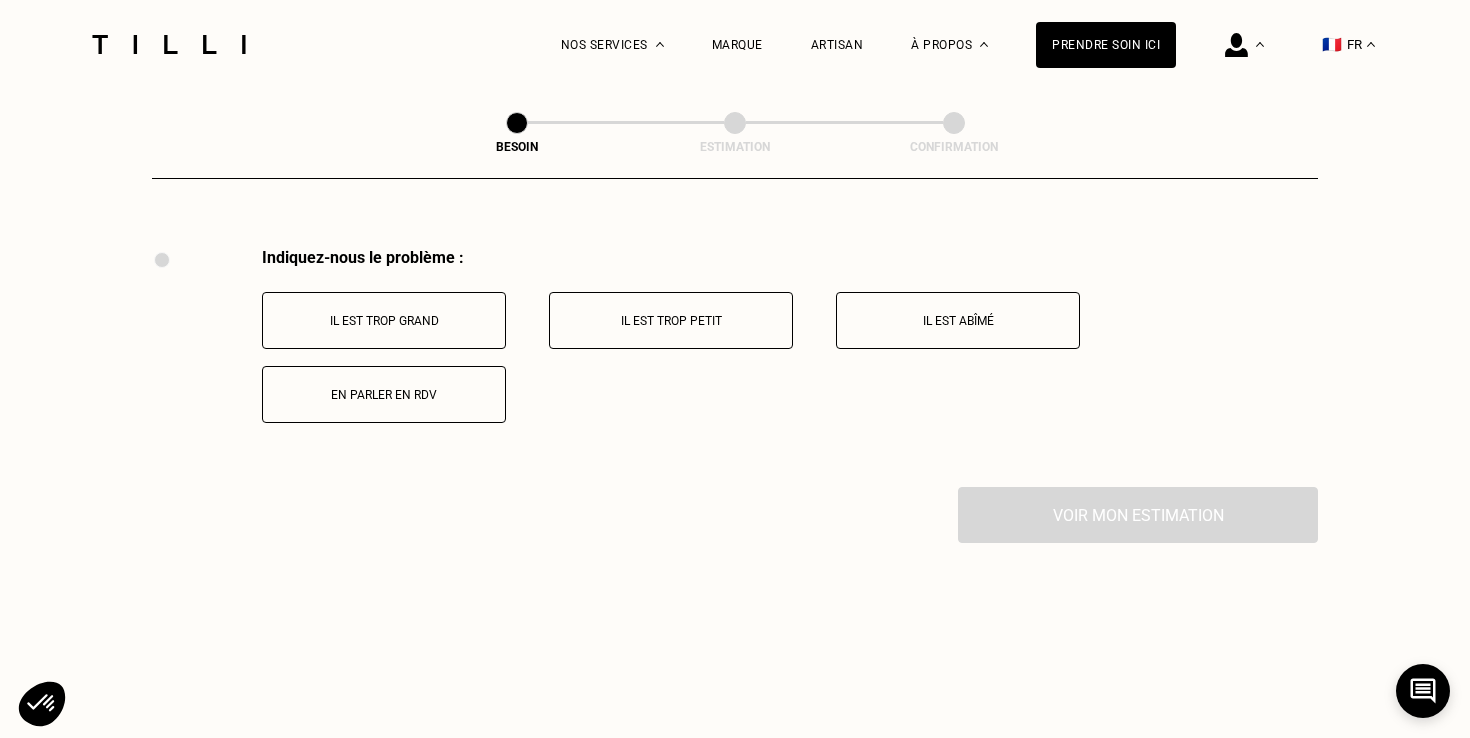 scroll, scrollTop: 3688, scrollLeft: 0, axis: vertical 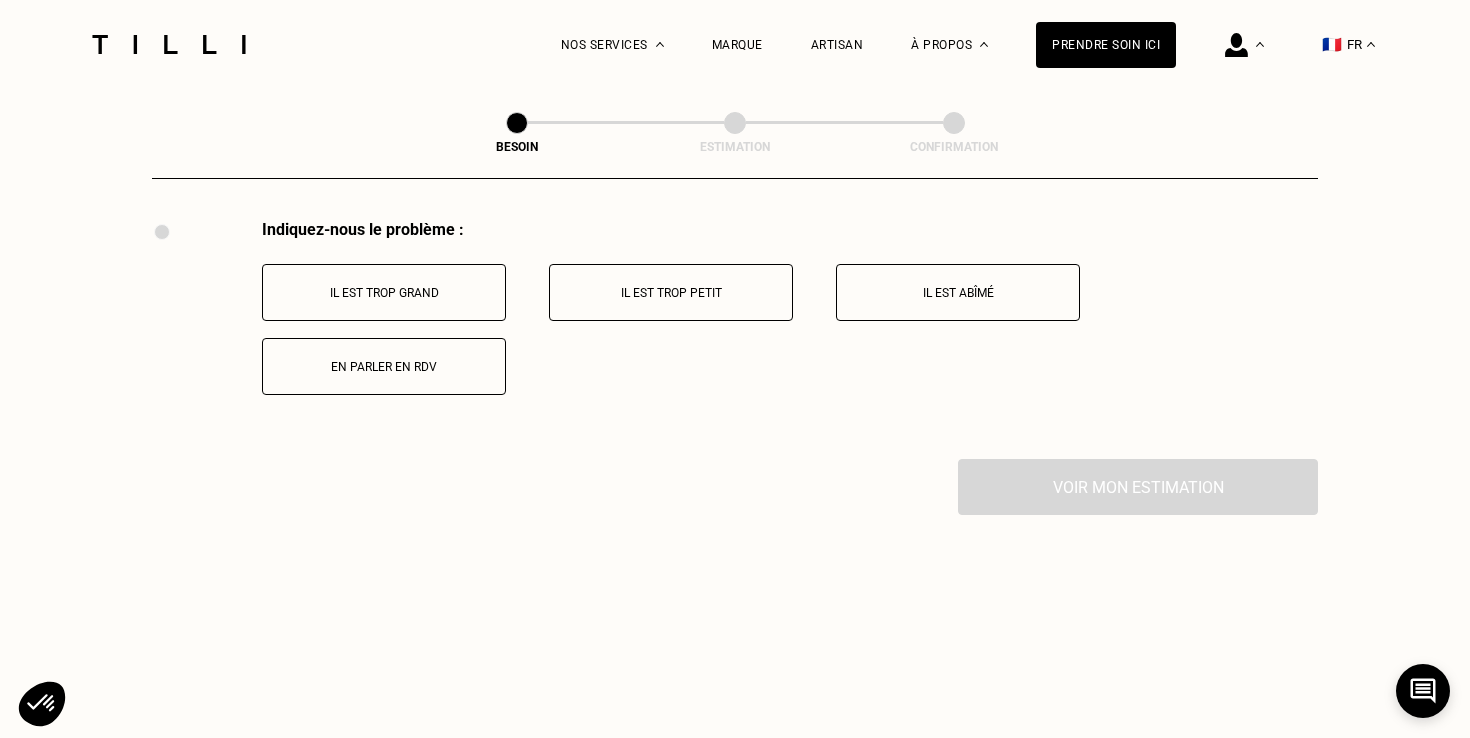 click on "Il est trop grand" at bounding box center [384, 293] 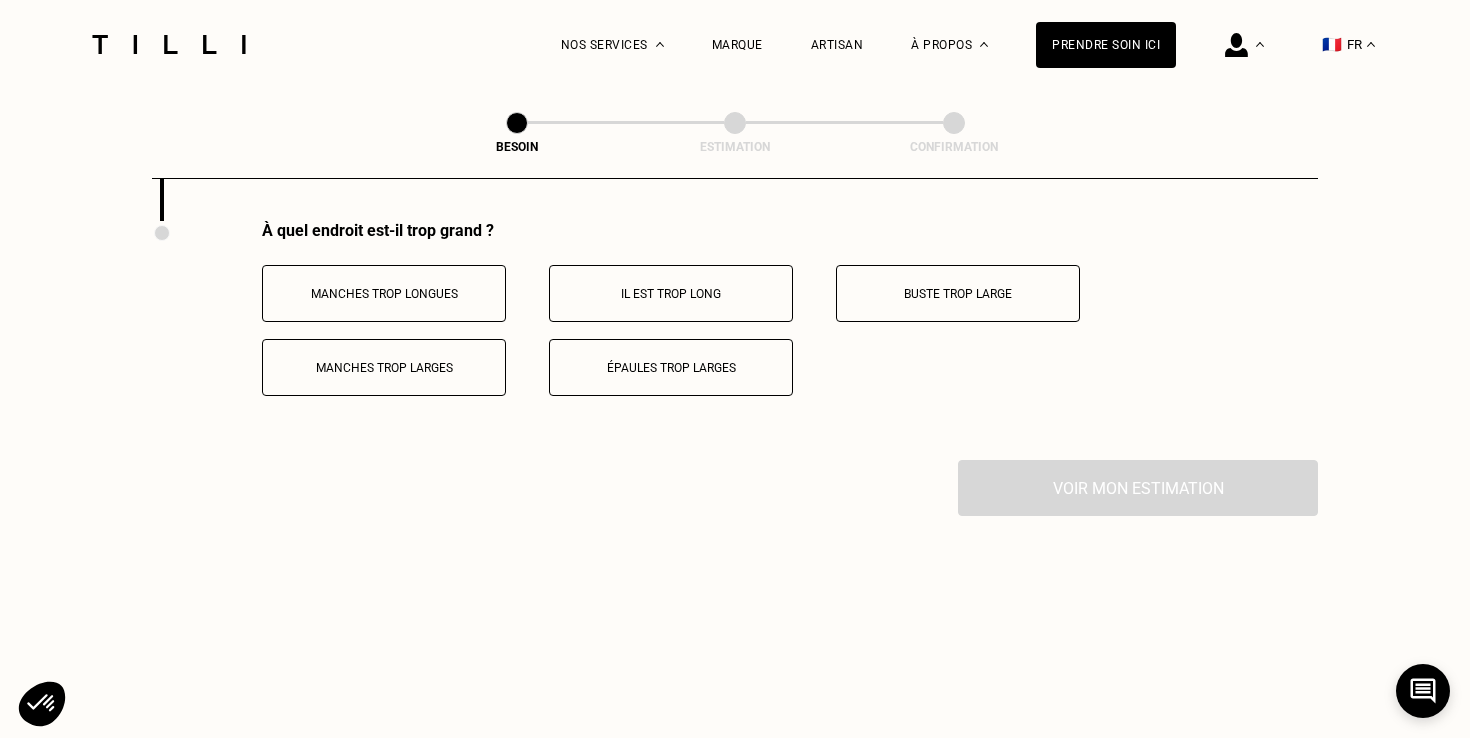 scroll, scrollTop: 3927, scrollLeft: 0, axis: vertical 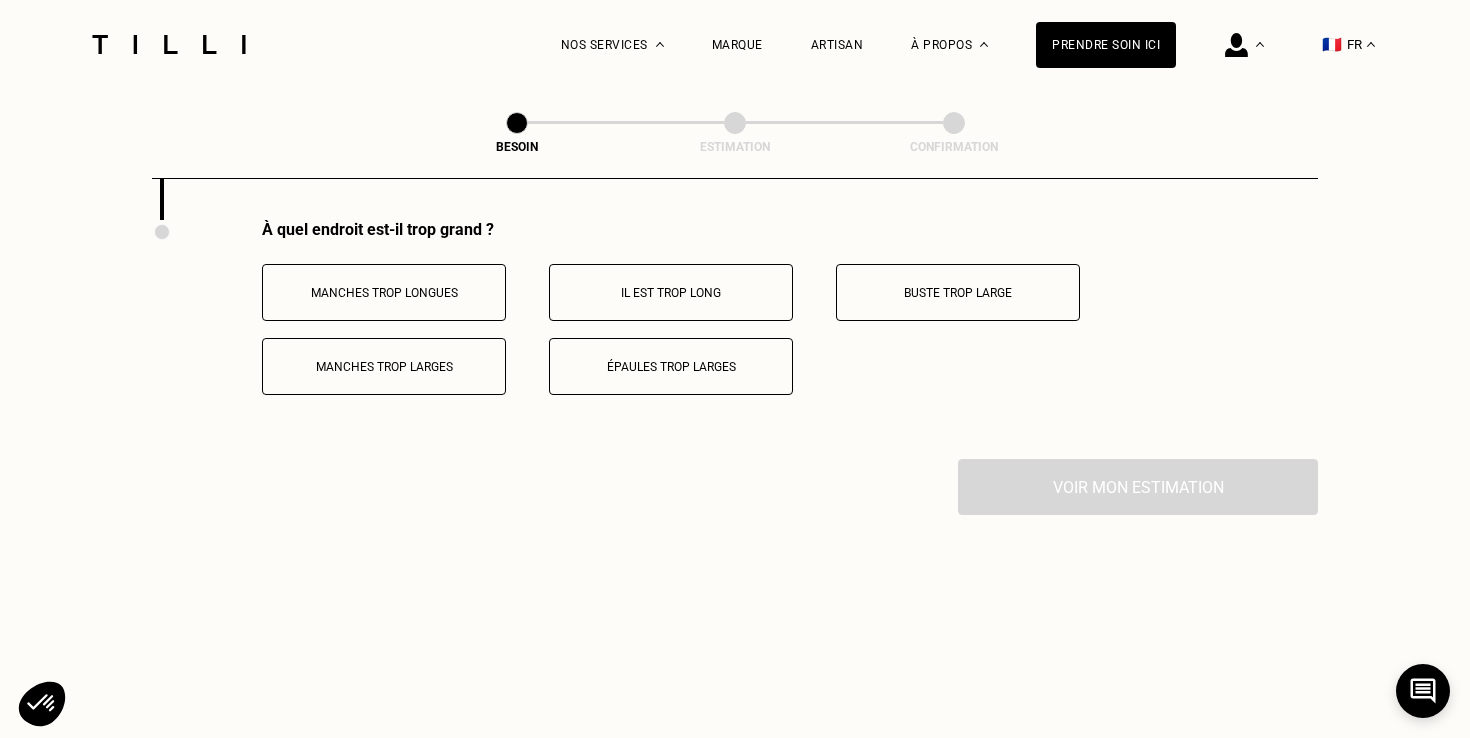 click on "Épaules trop larges" at bounding box center (671, 367) 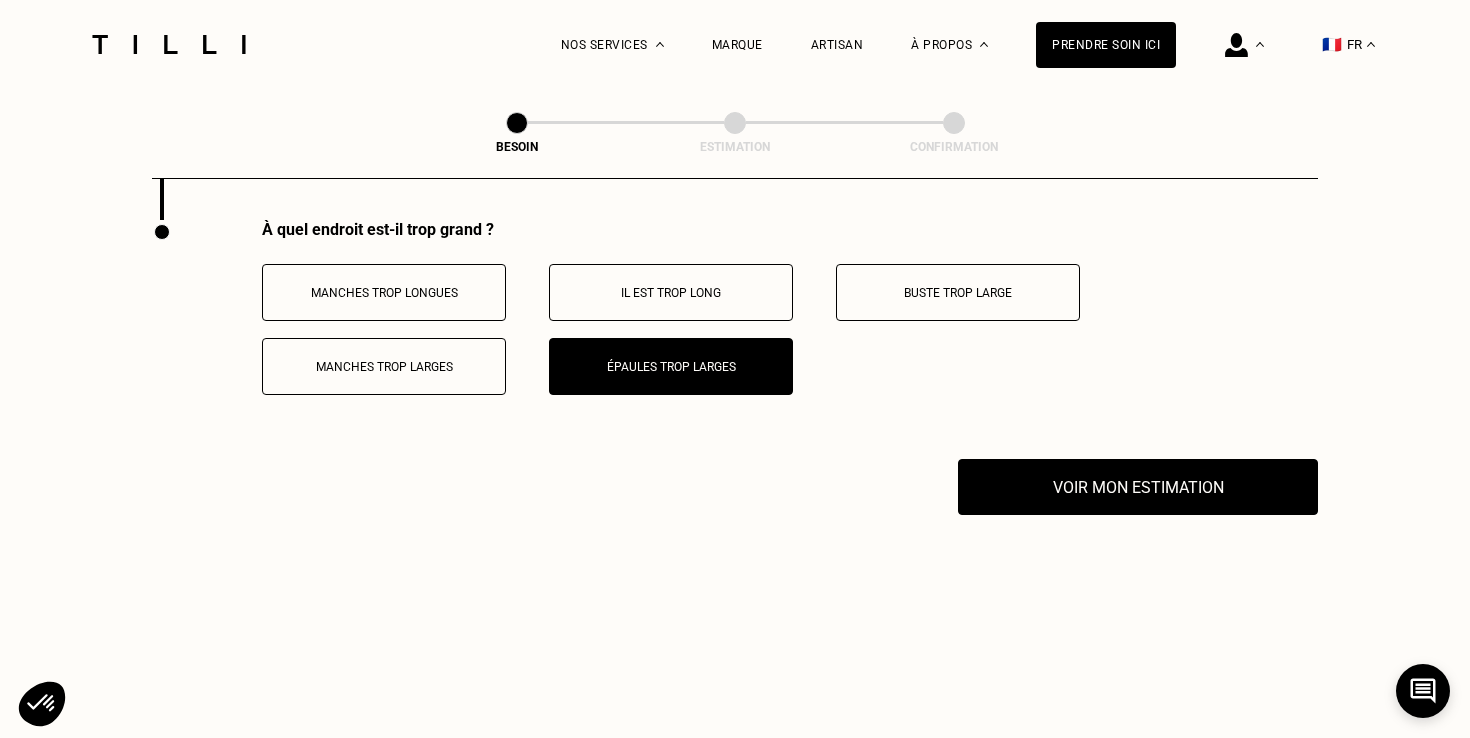 click on "Buste trop large" at bounding box center [958, 292] 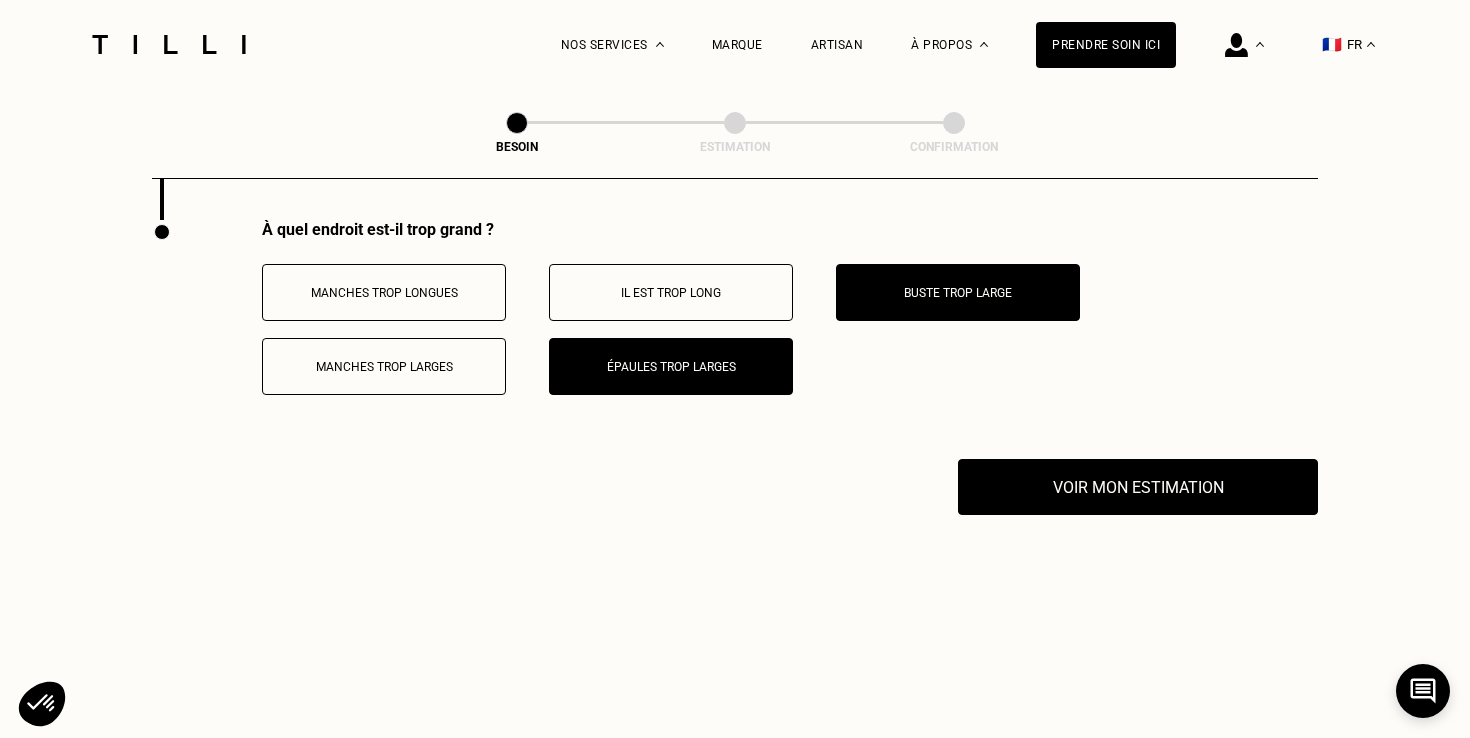 click on "Épaules trop larges" at bounding box center [671, 367] 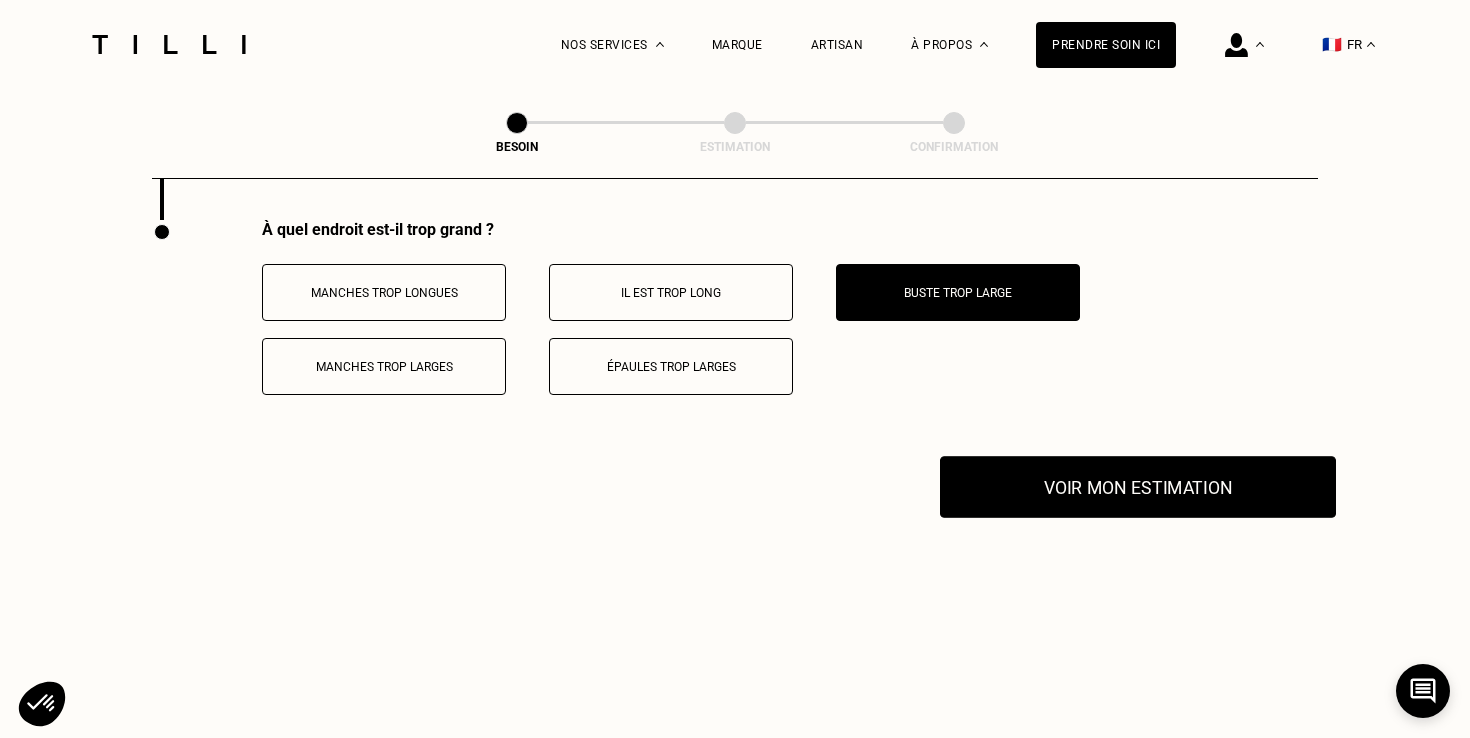 click on "Voir mon estimation" at bounding box center (1138, 487) 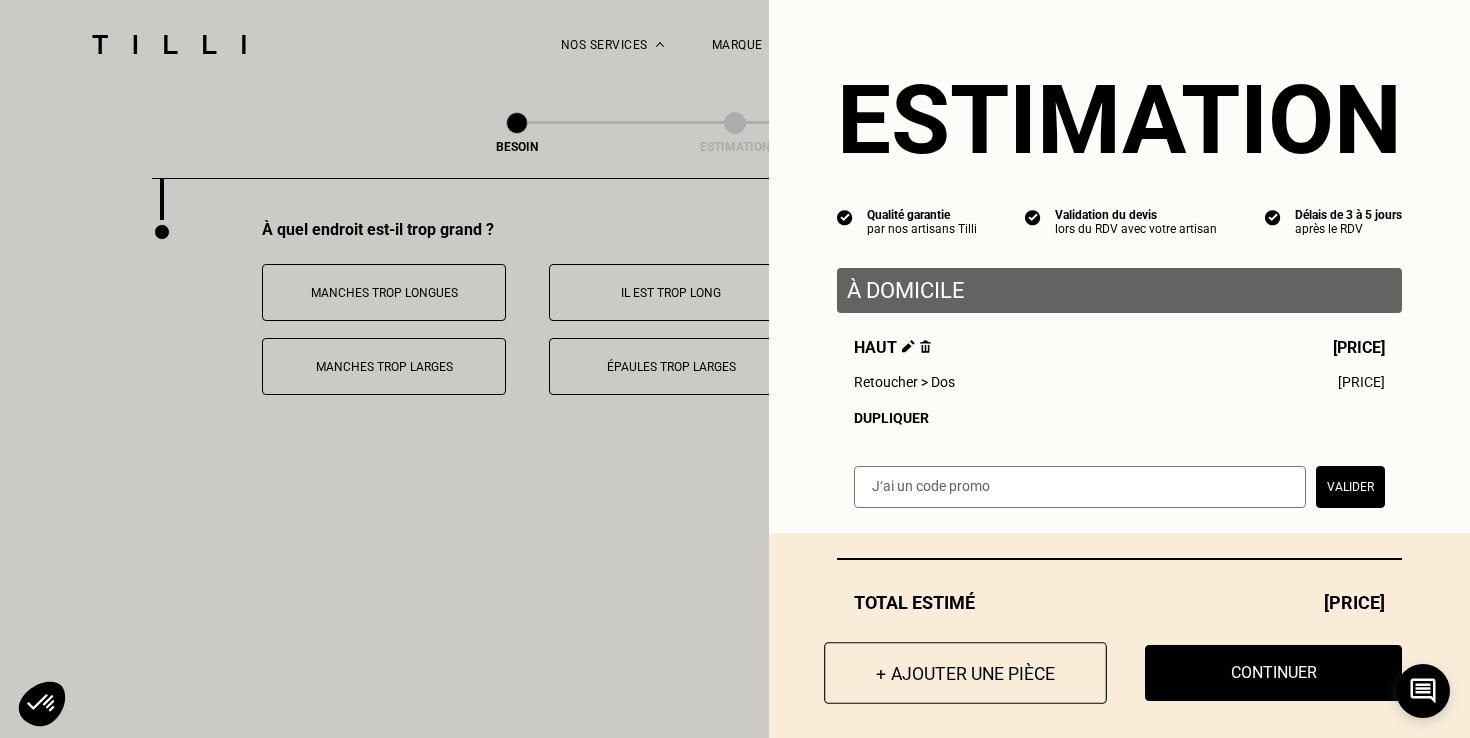 click on "+ Ajouter une pièce" at bounding box center [965, 673] 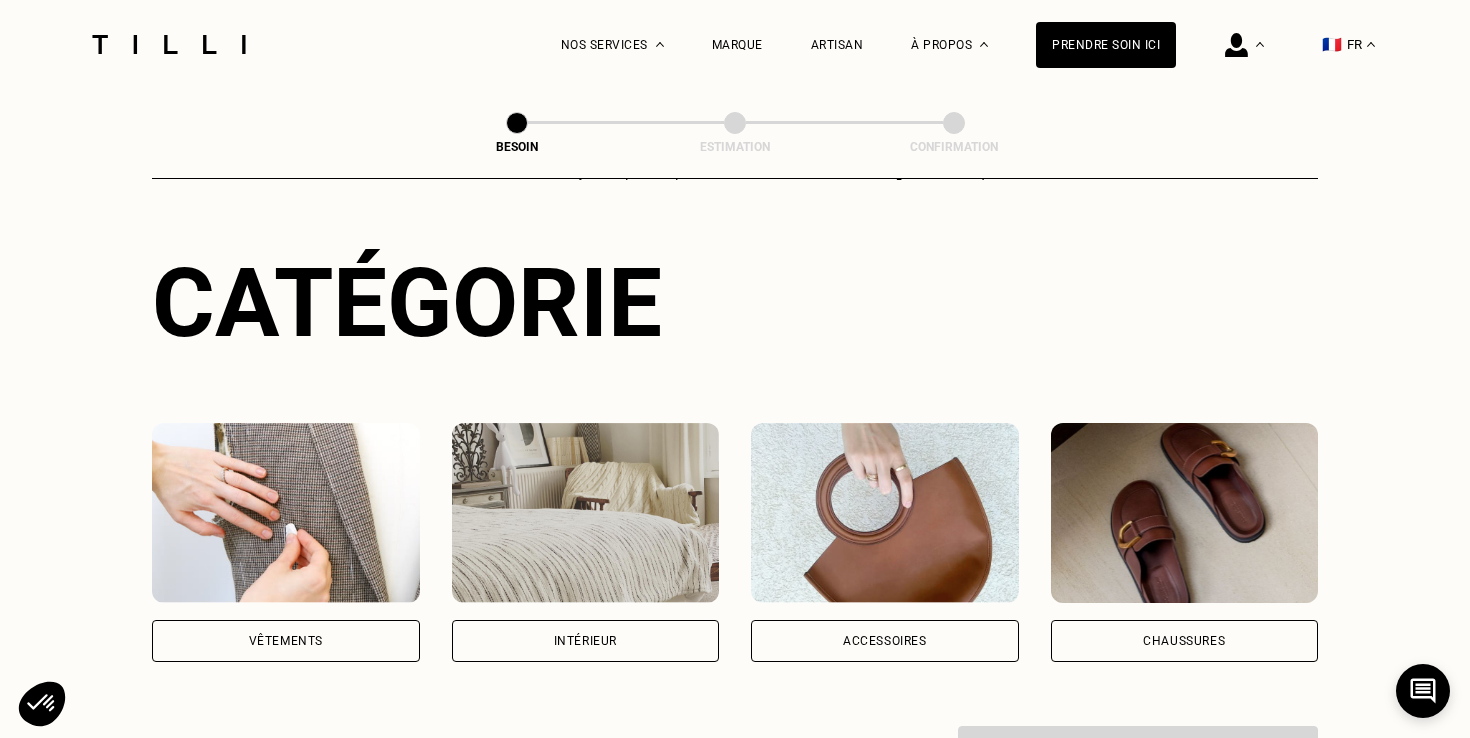 scroll, scrollTop: 404, scrollLeft: 0, axis: vertical 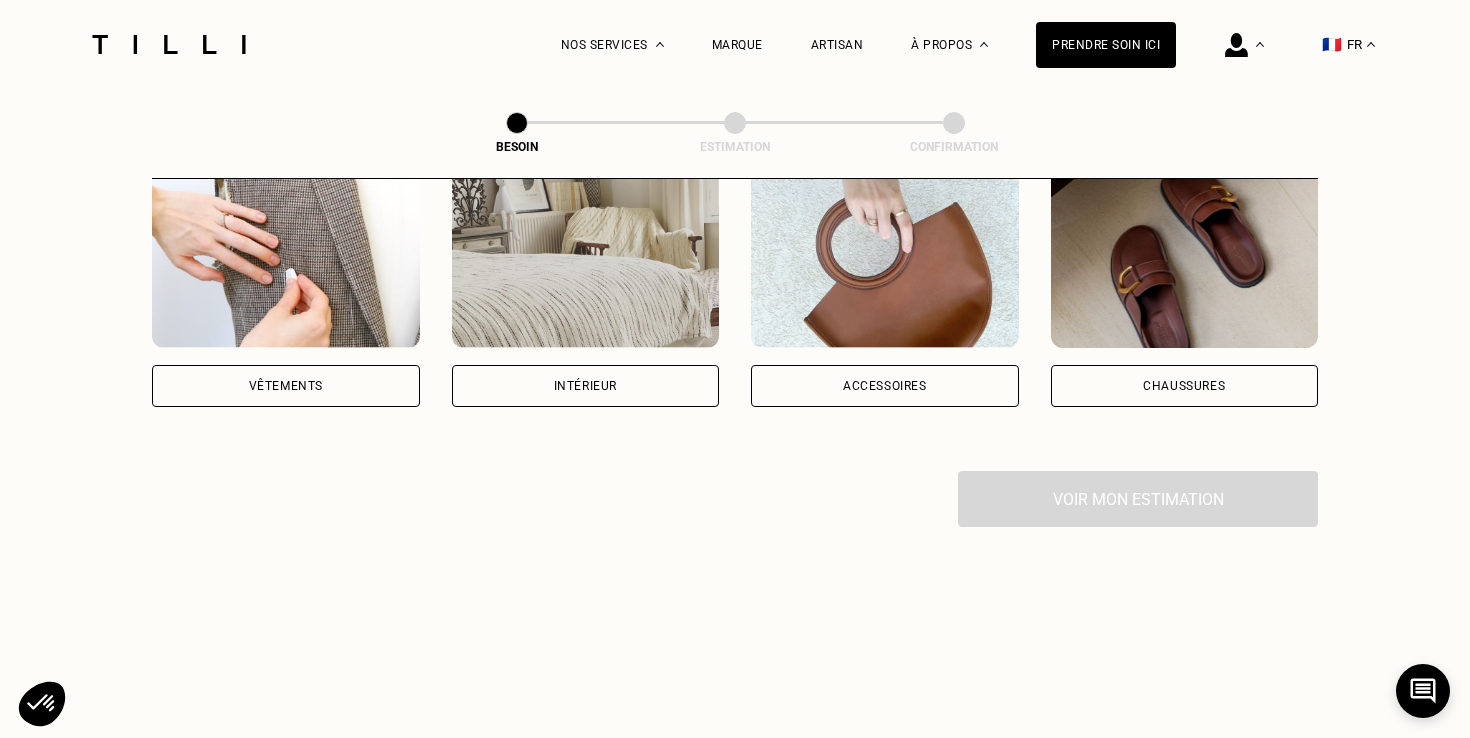 click on "Vêtements" at bounding box center [286, 386] 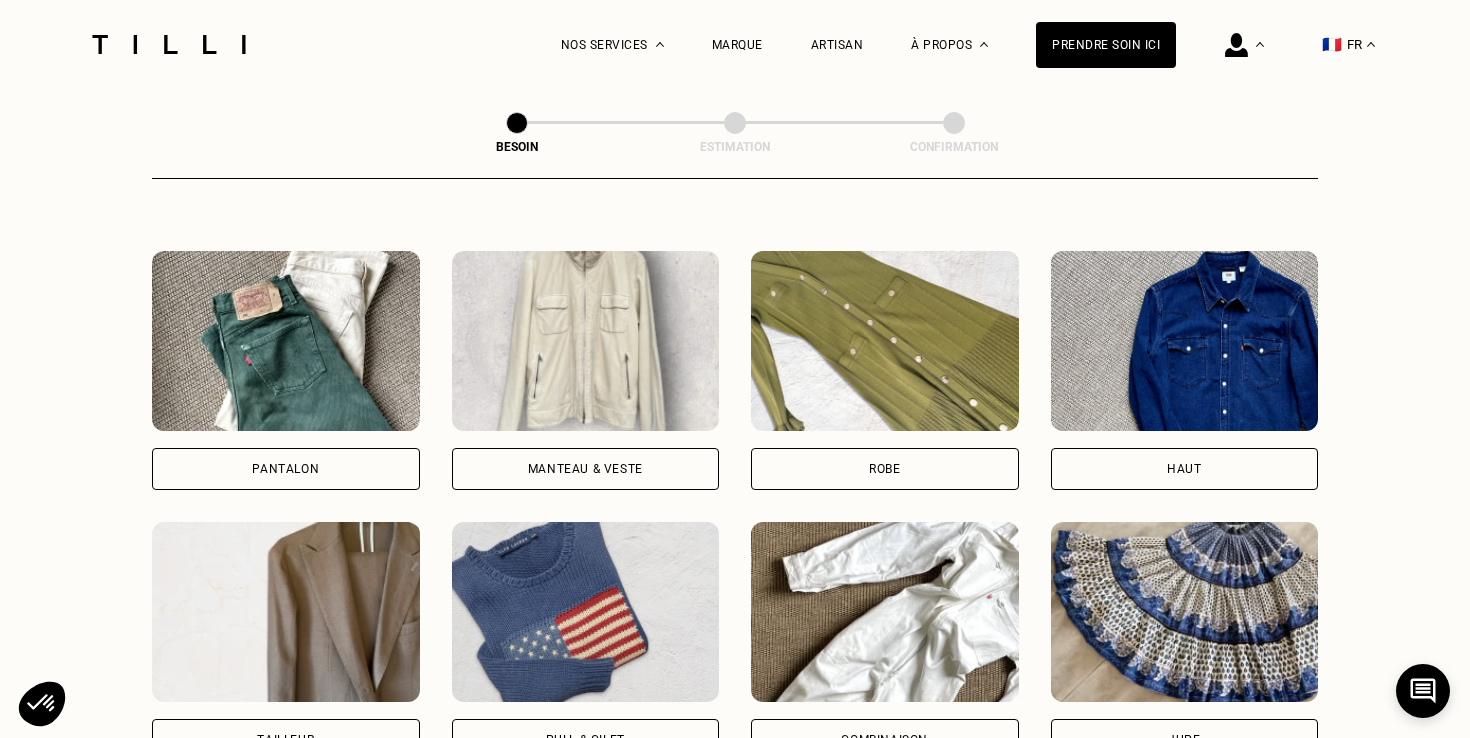 scroll, scrollTop: 879, scrollLeft: 0, axis: vertical 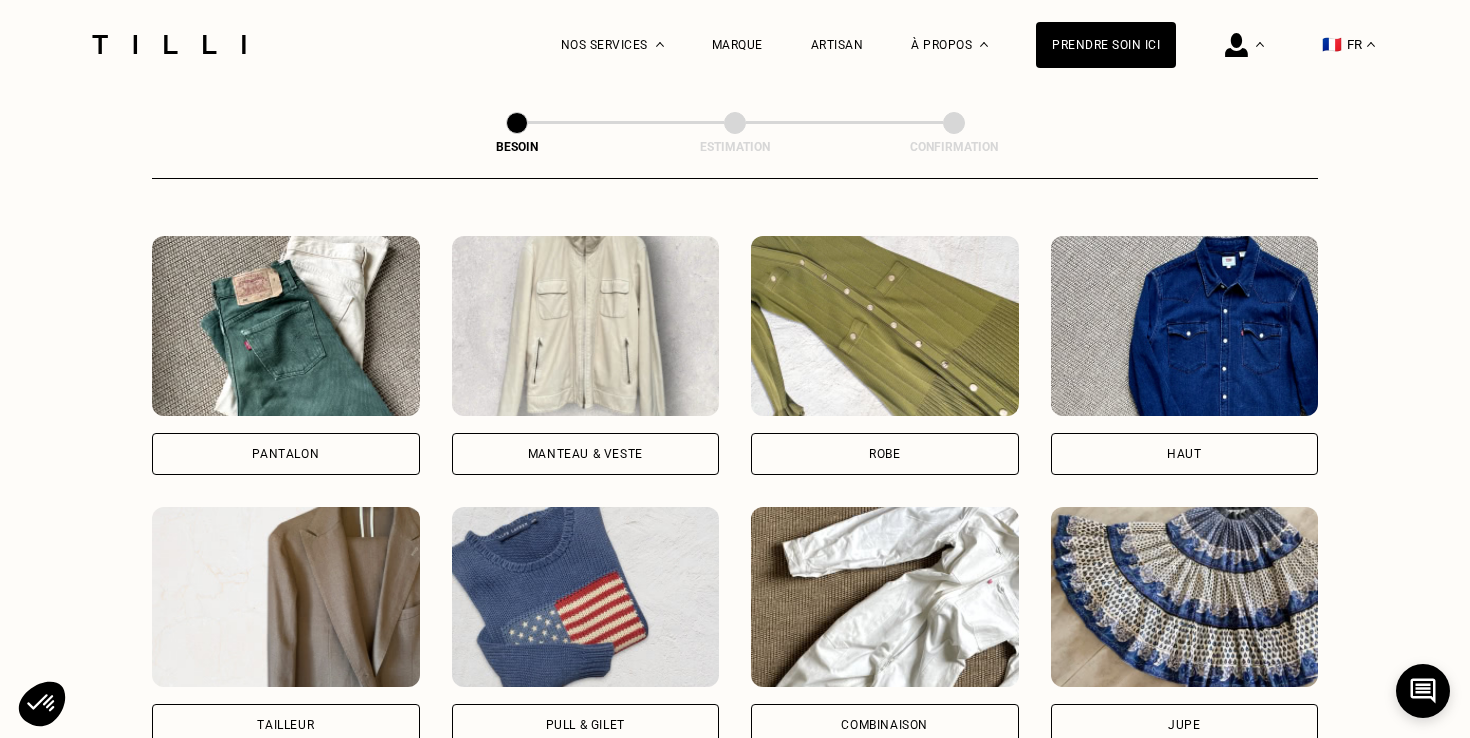 click on "Manteau & Veste" at bounding box center (586, 355) 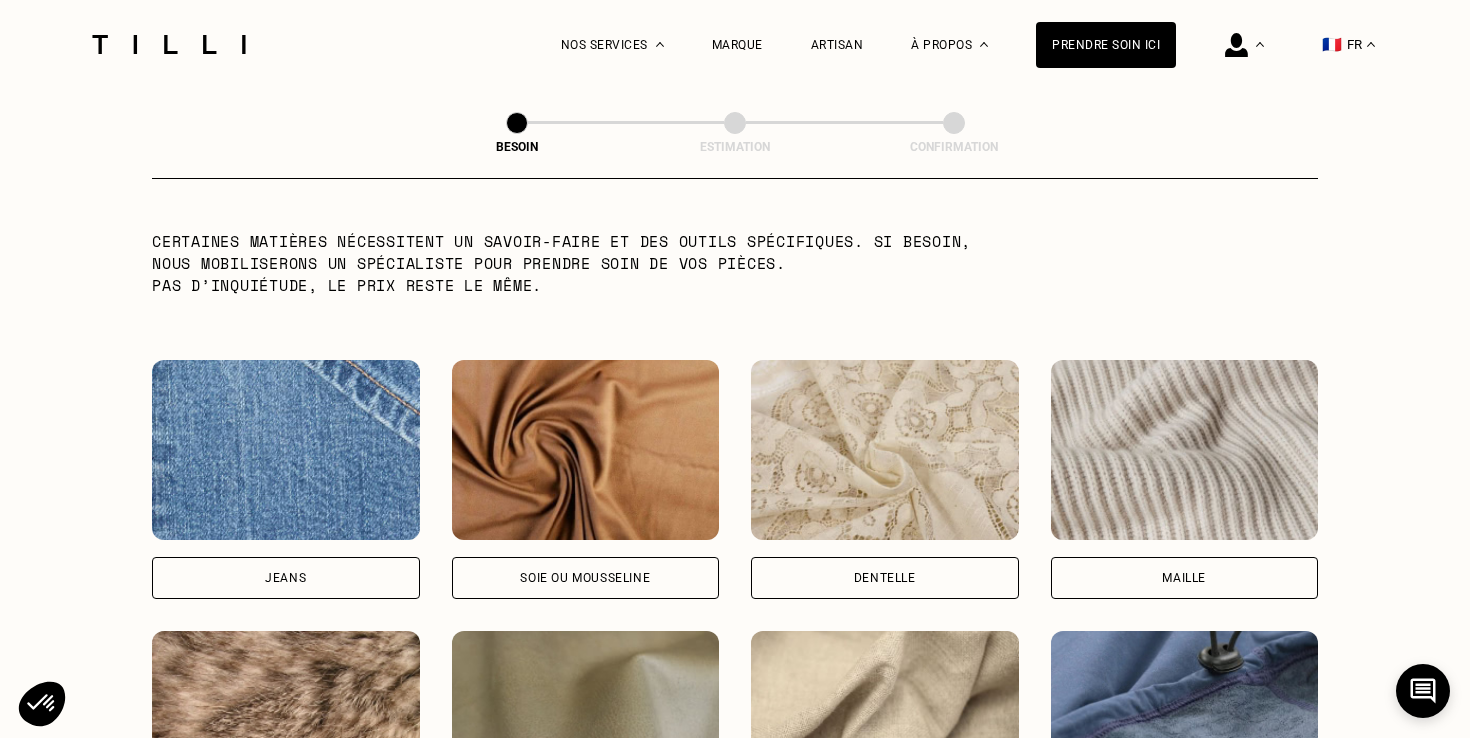 scroll, scrollTop: 2219, scrollLeft: 0, axis: vertical 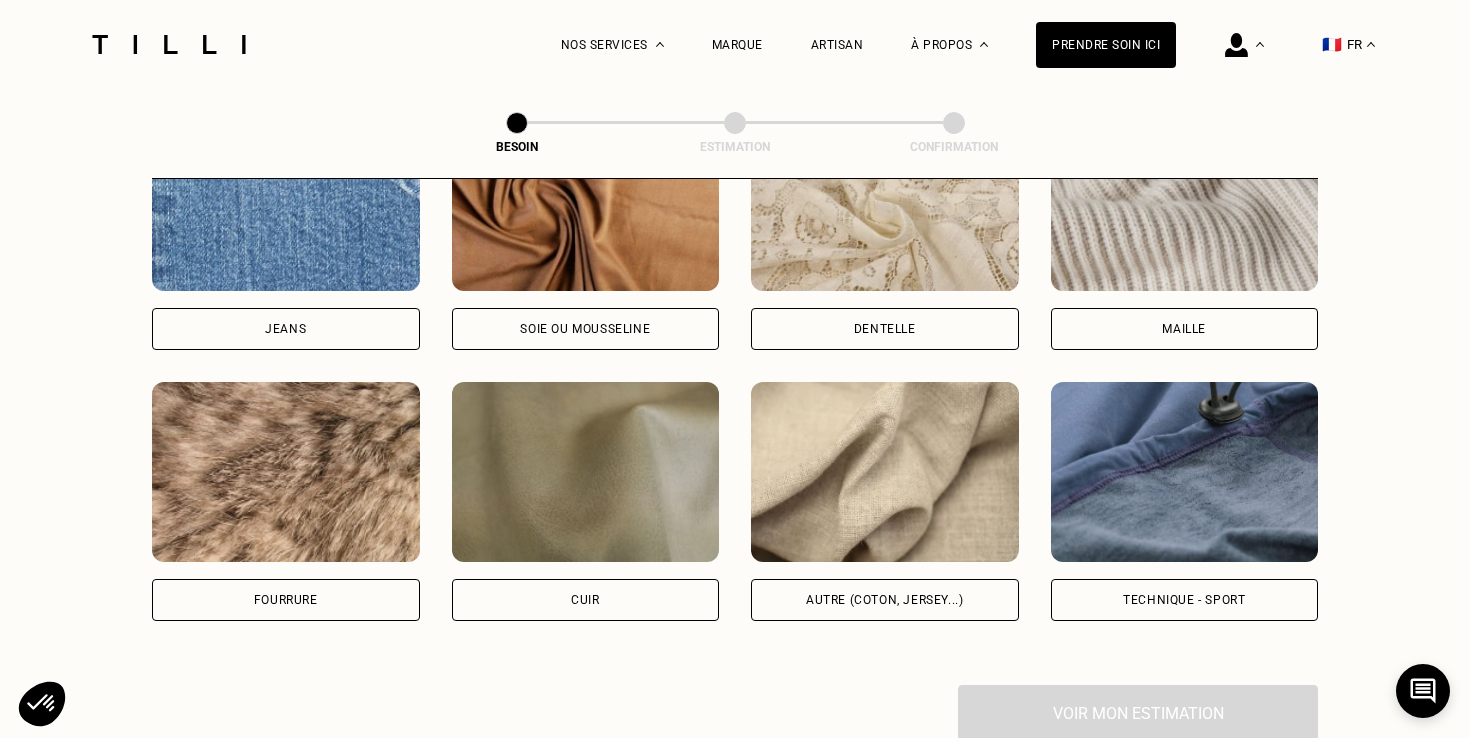 click on "Technique - Sport" at bounding box center (1184, 600) 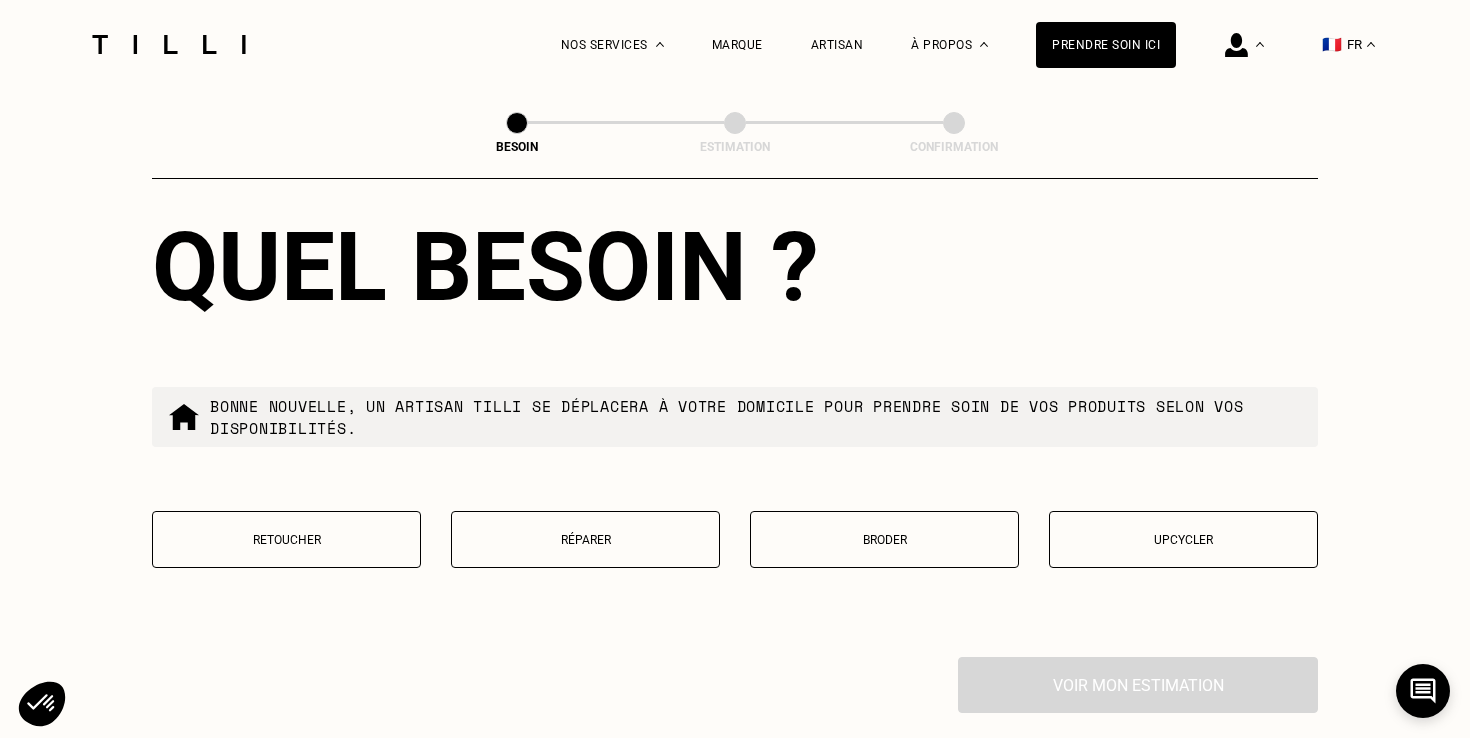 scroll, scrollTop: 3408, scrollLeft: 0, axis: vertical 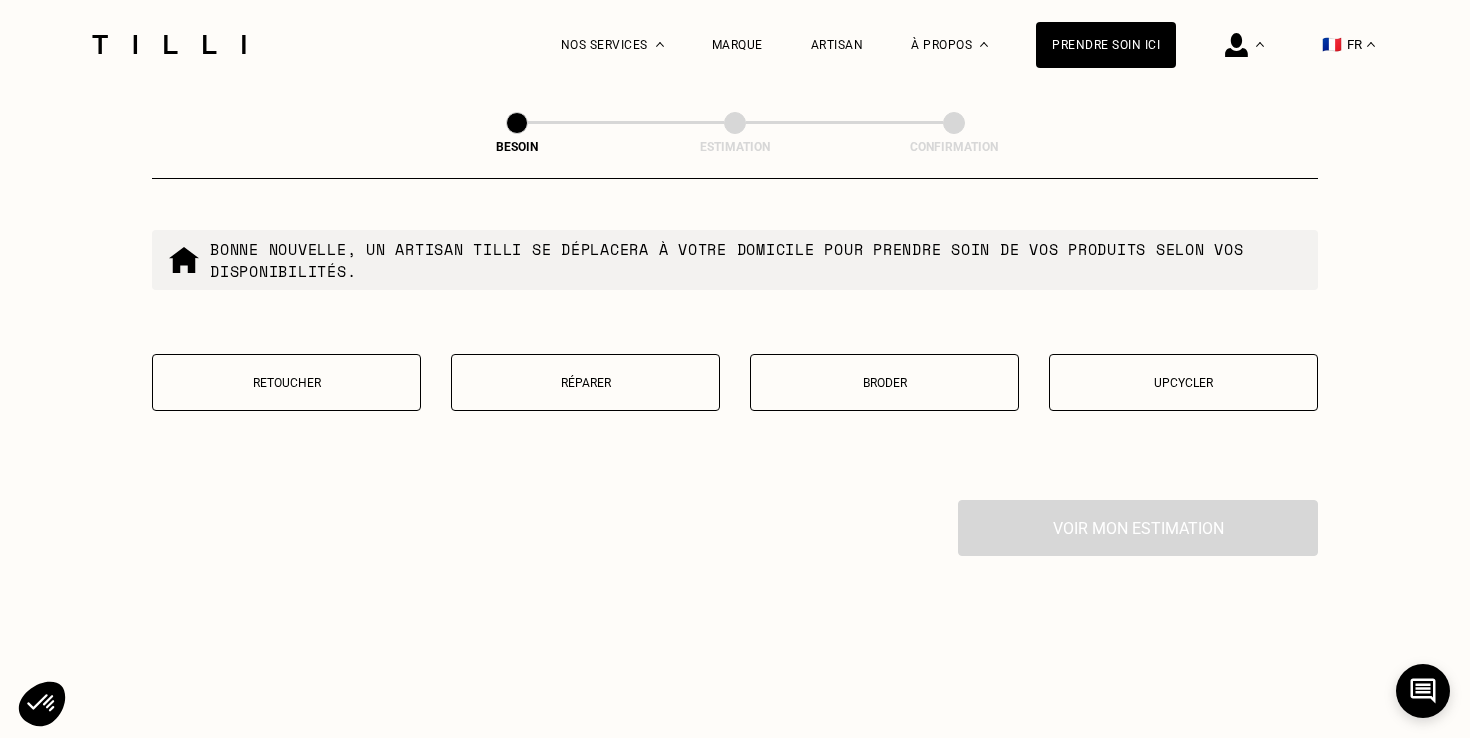 click on "Réparer" at bounding box center (585, 383) 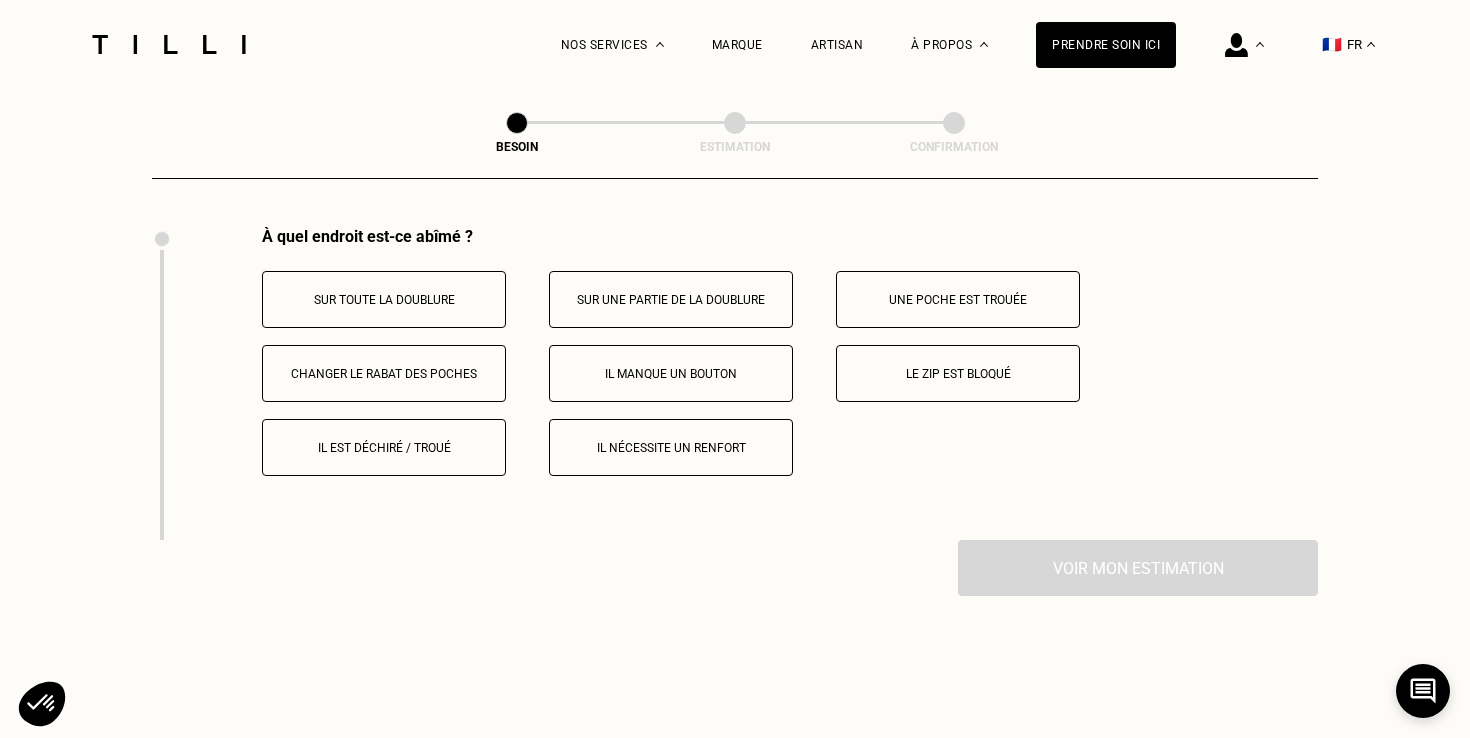 scroll, scrollTop: 3688, scrollLeft: 0, axis: vertical 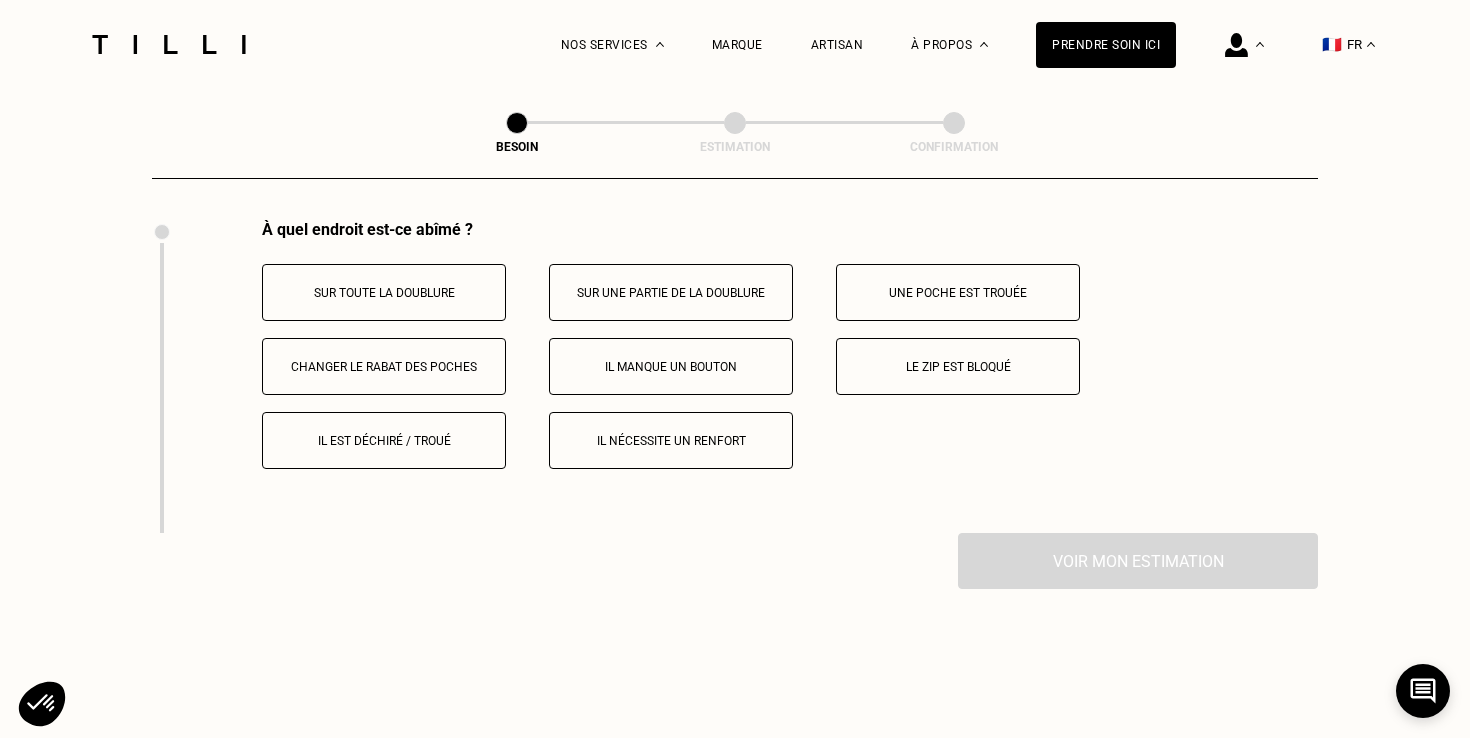 click on "Le zip est bloqué" at bounding box center (958, 366) 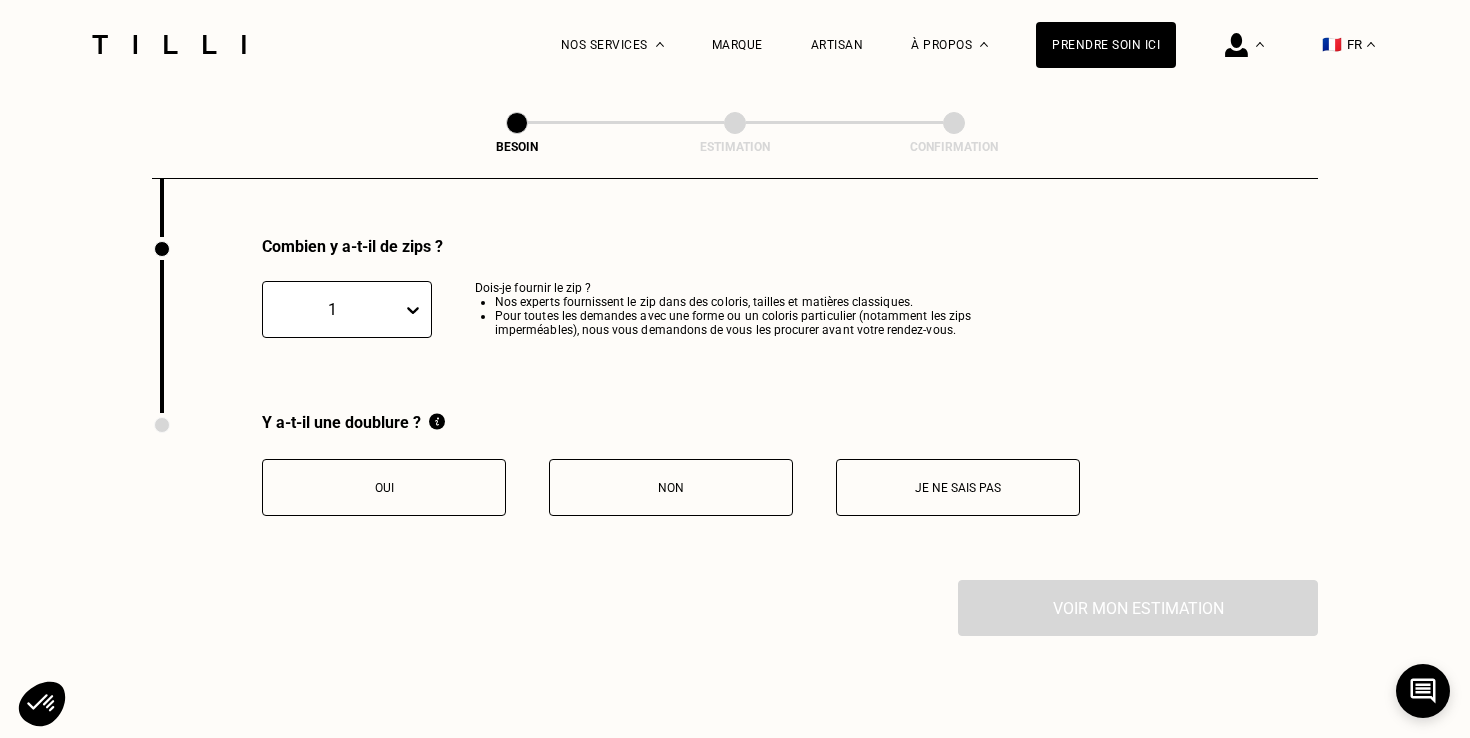 scroll, scrollTop: 4001, scrollLeft: 0, axis: vertical 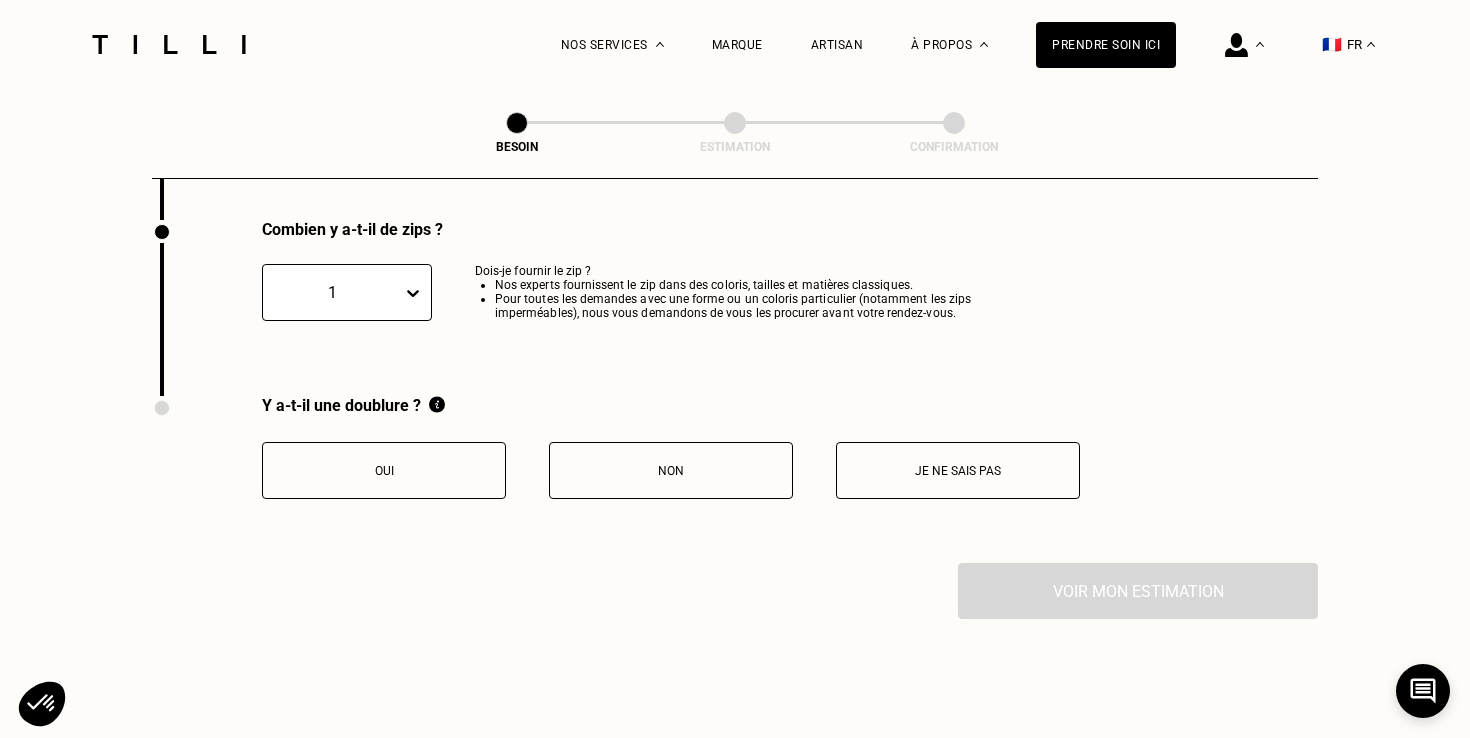 click on "Oui" at bounding box center (384, 470) 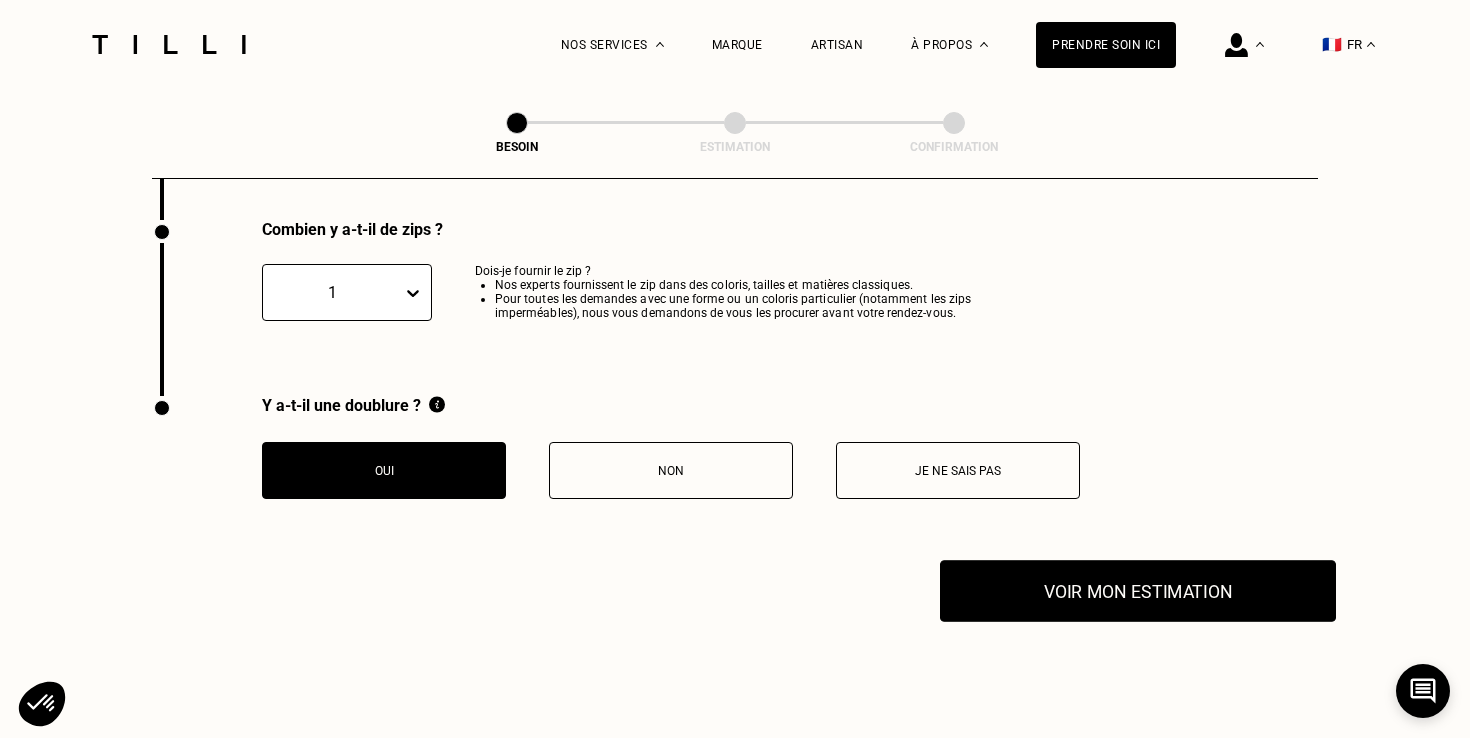 click on "Voir mon estimation" at bounding box center (1138, 591) 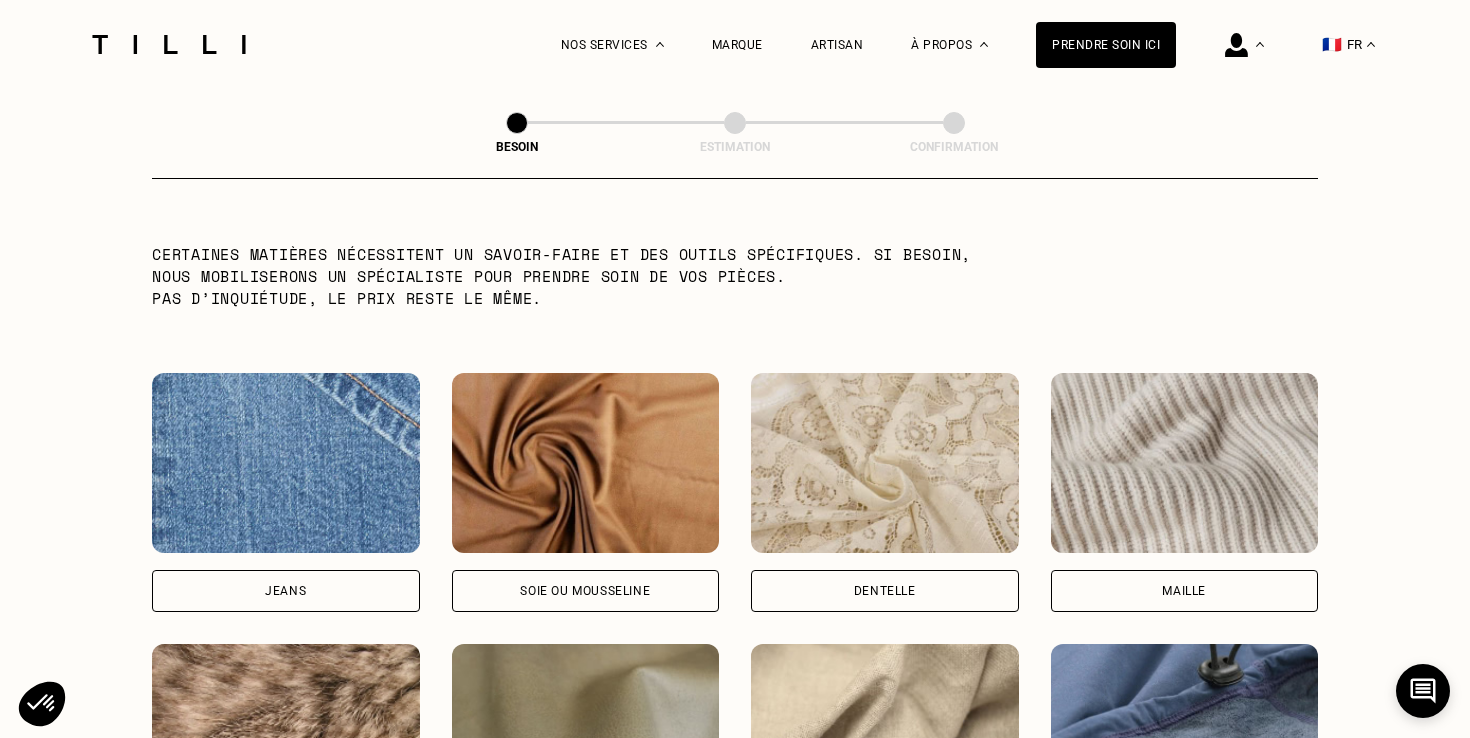 scroll, scrollTop: 2248, scrollLeft: 0, axis: vertical 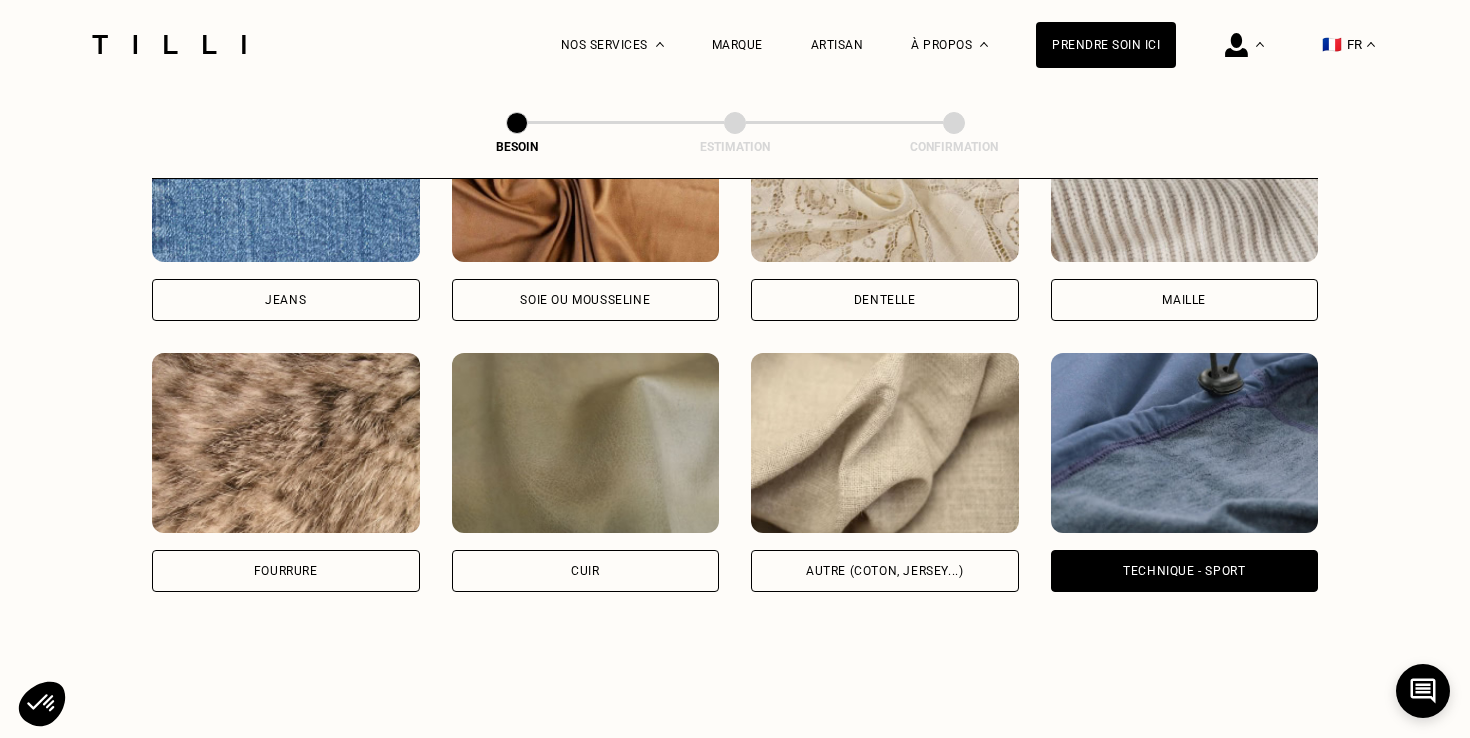 click on "Autre (coton, jersey...)" at bounding box center (885, 571) 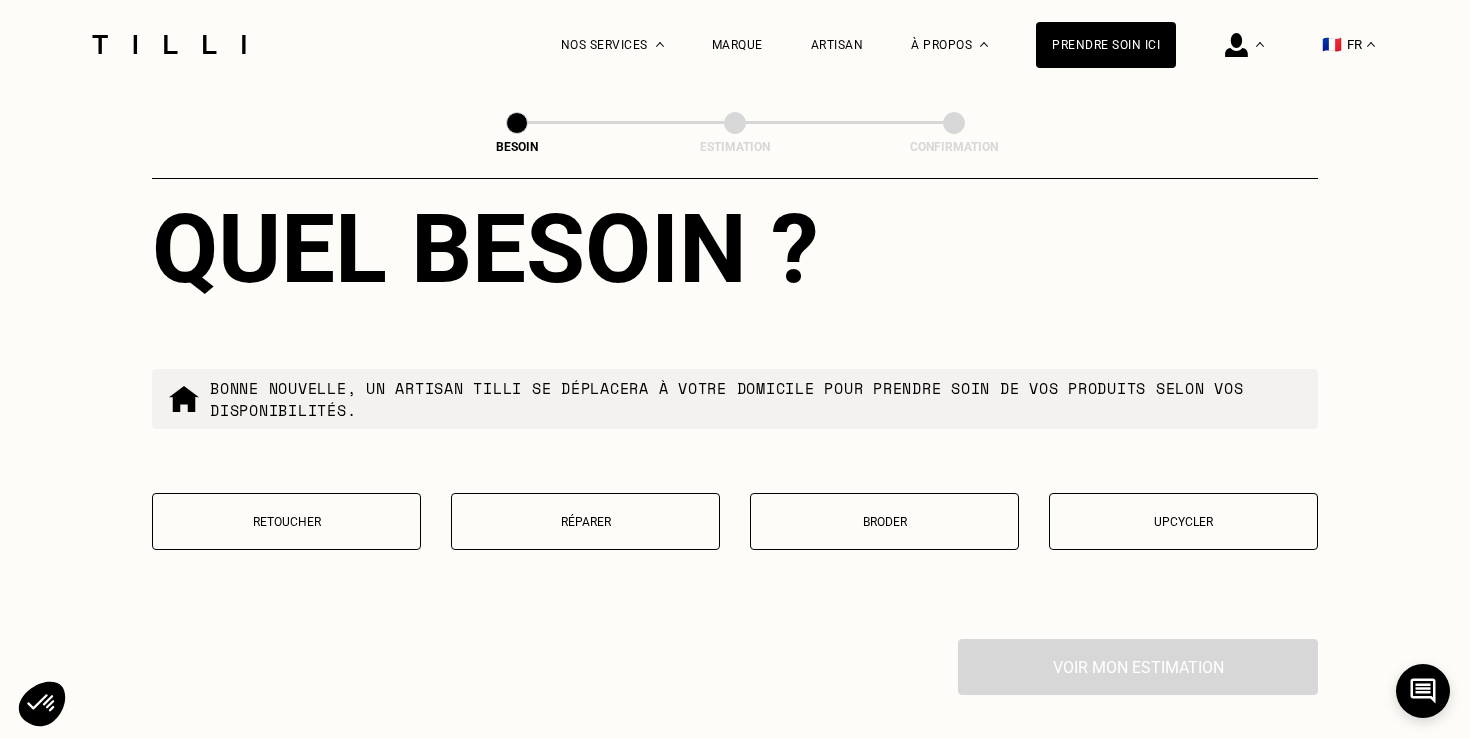 scroll, scrollTop: 3351, scrollLeft: 0, axis: vertical 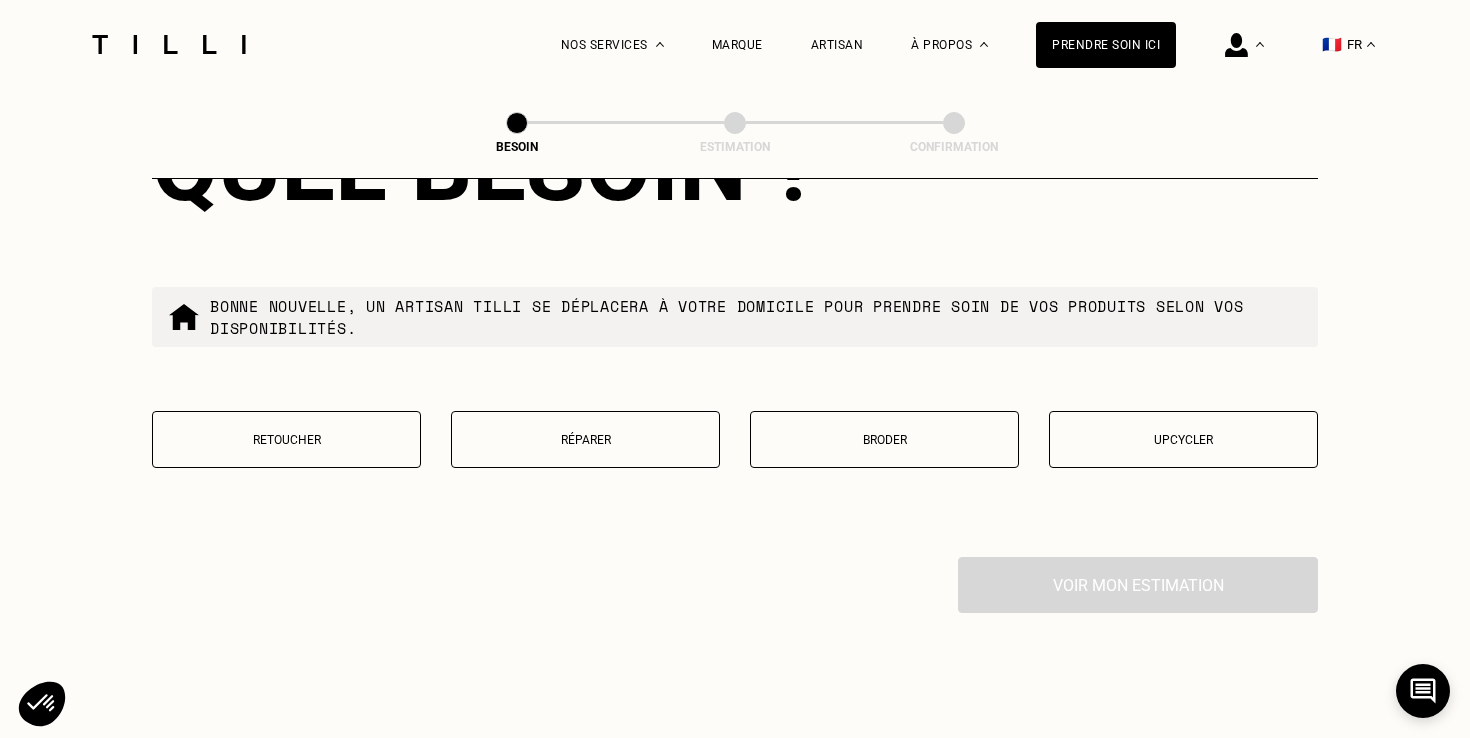 click on "Réparer" at bounding box center [585, 440] 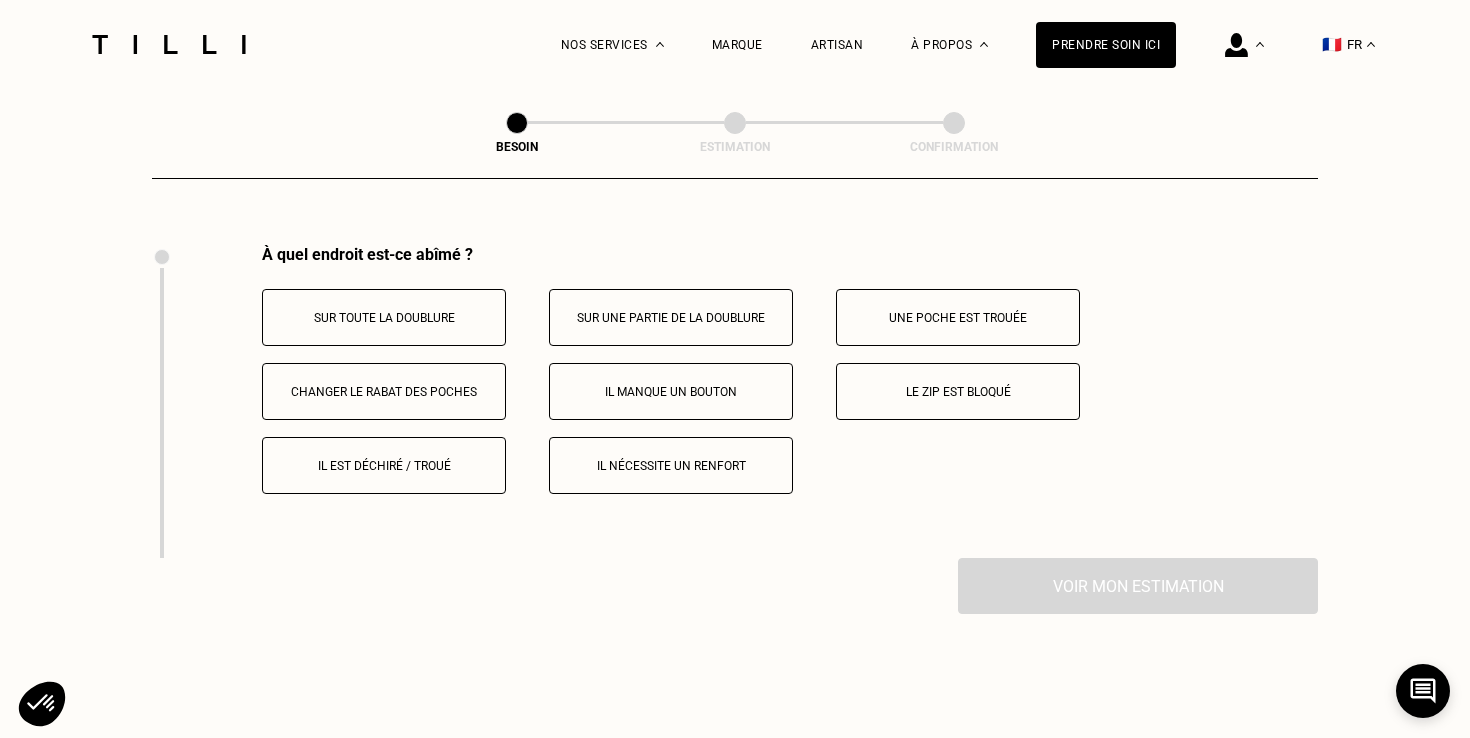 scroll, scrollTop: 3688, scrollLeft: 0, axis: vertical 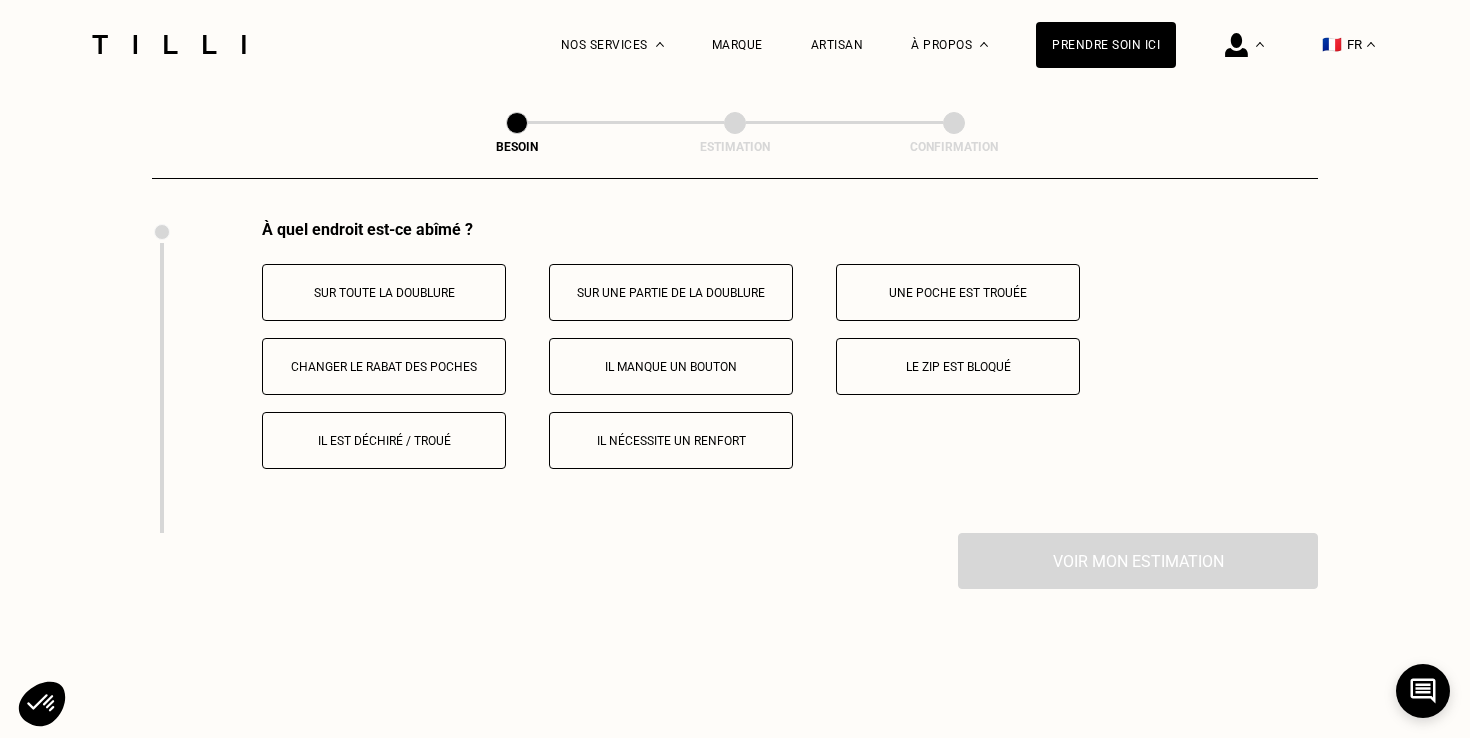click on "Le zip est bloqué" at bounding box center [958, 367] 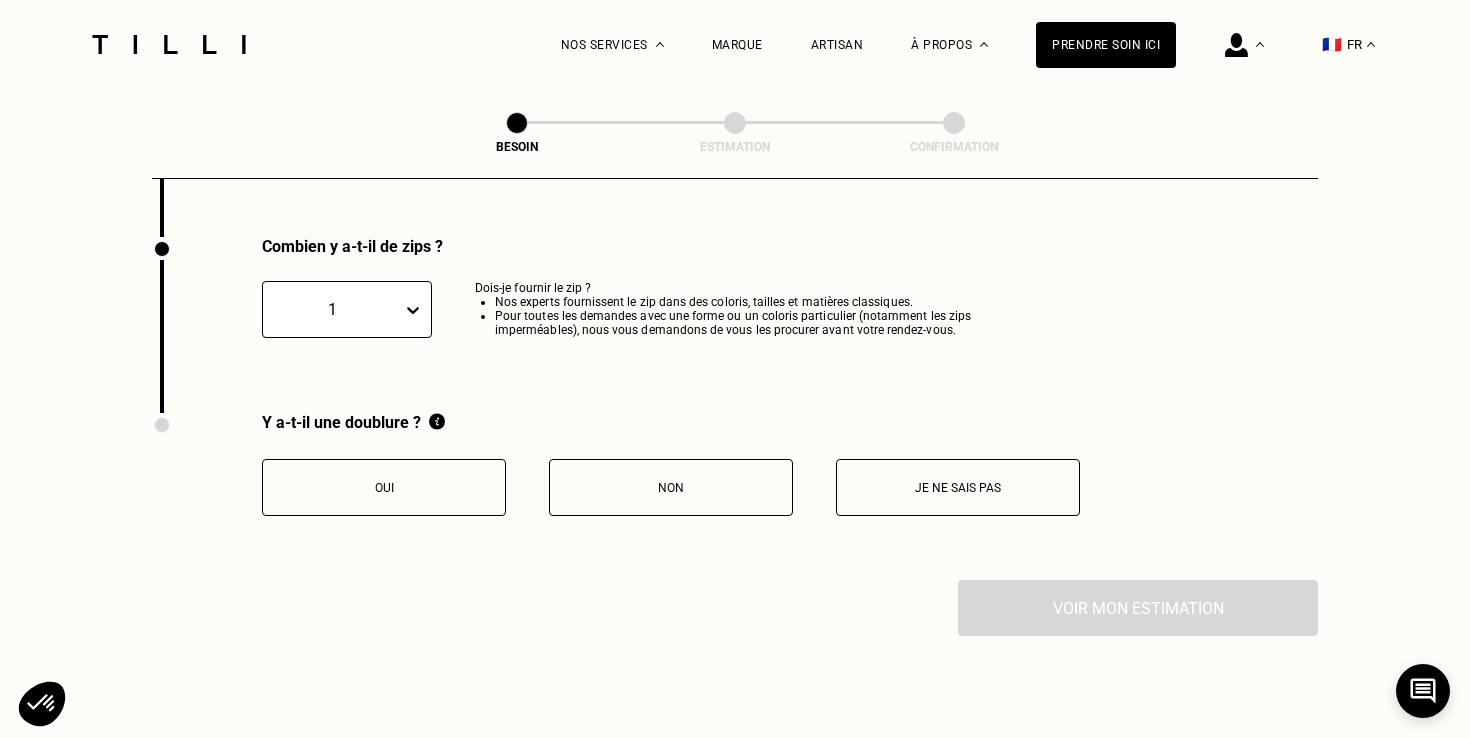 scroll, scrollTop: 4001, scrollLeft: 0, axis: vertical 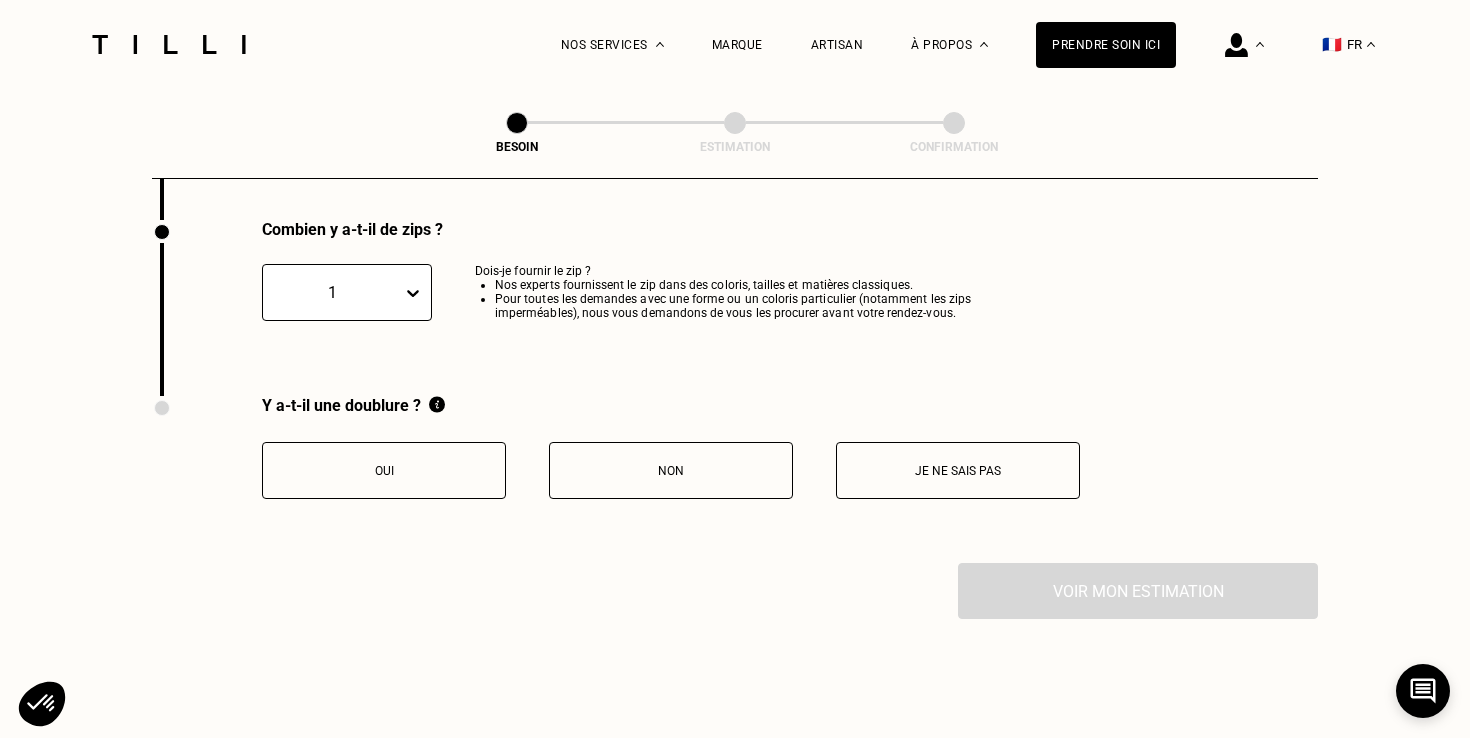 click on "Oui" at bounding box center [384, 471] 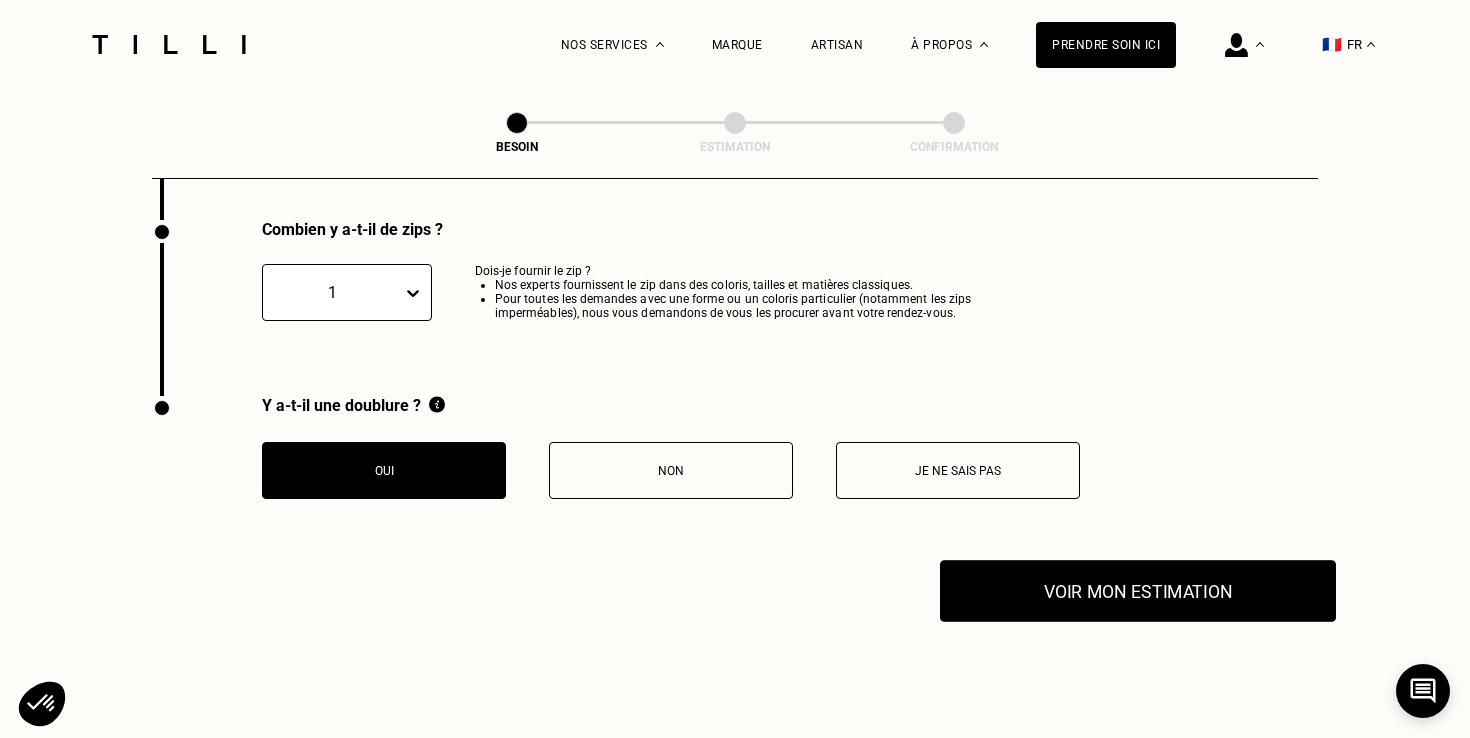 click on "Voir mon estimation" at bounding box center [1138, 591] 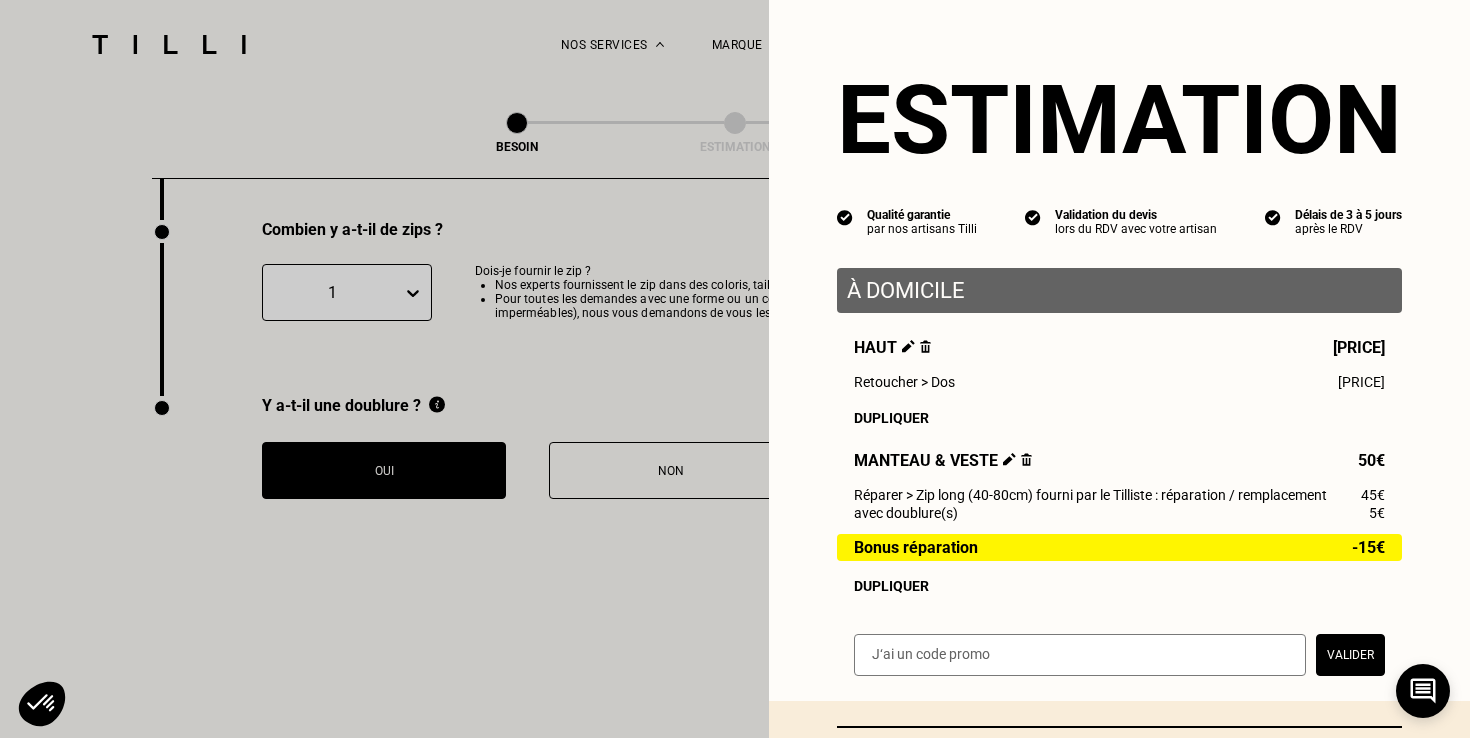 scroll, scrollTop: 183, scrollLeft: 0, axis: vertical 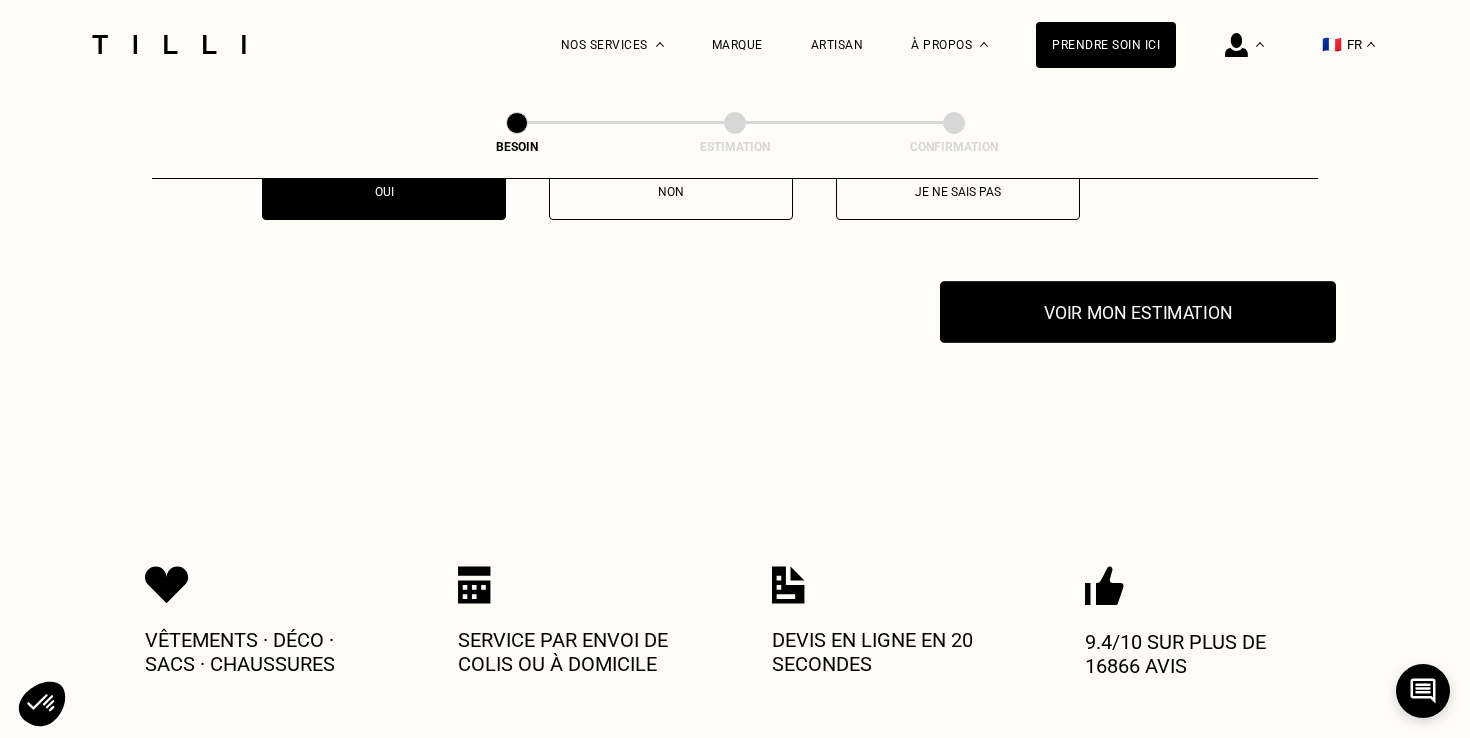 click on "Voir mon estimation" at bounding box center [1138, 312] 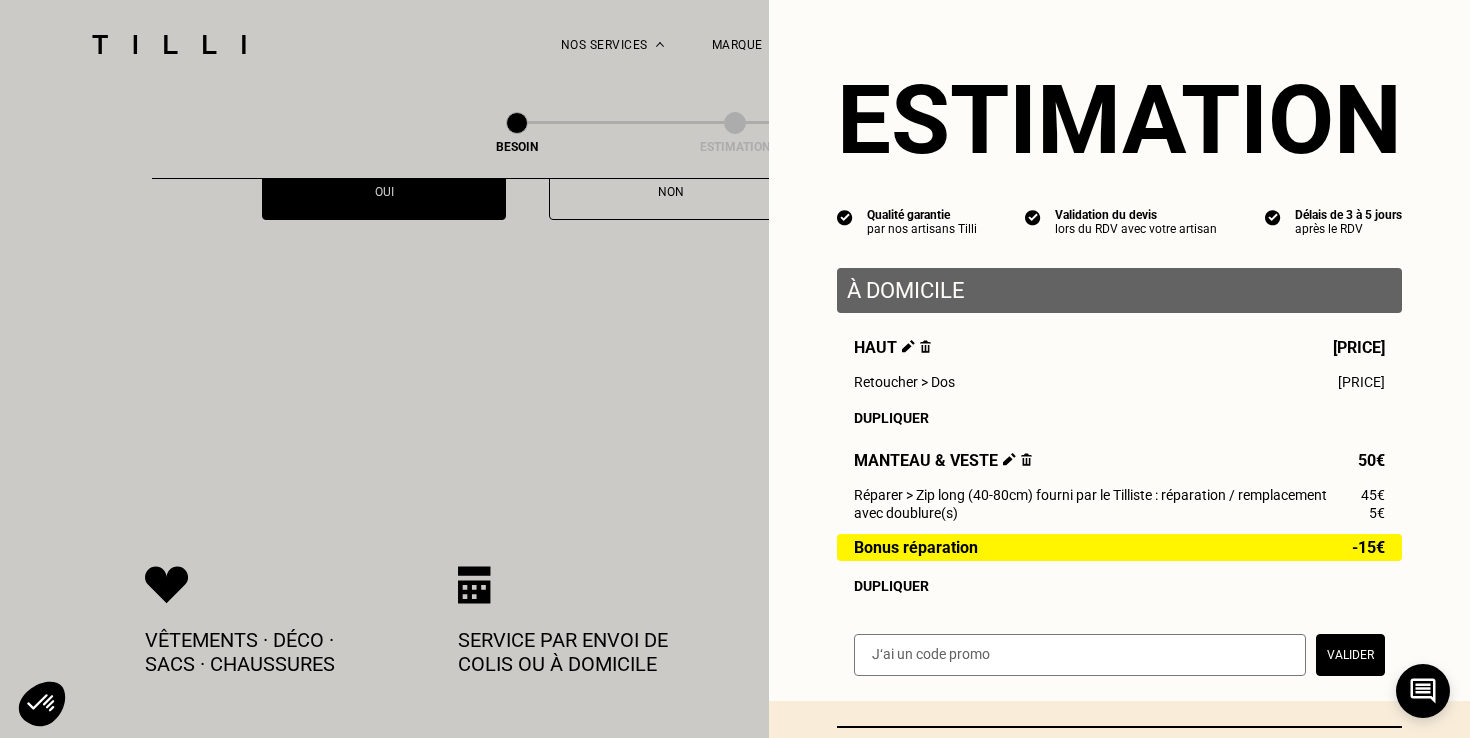 scroll, scrollTop: 183, scrollLeft: 0, axis: vertical 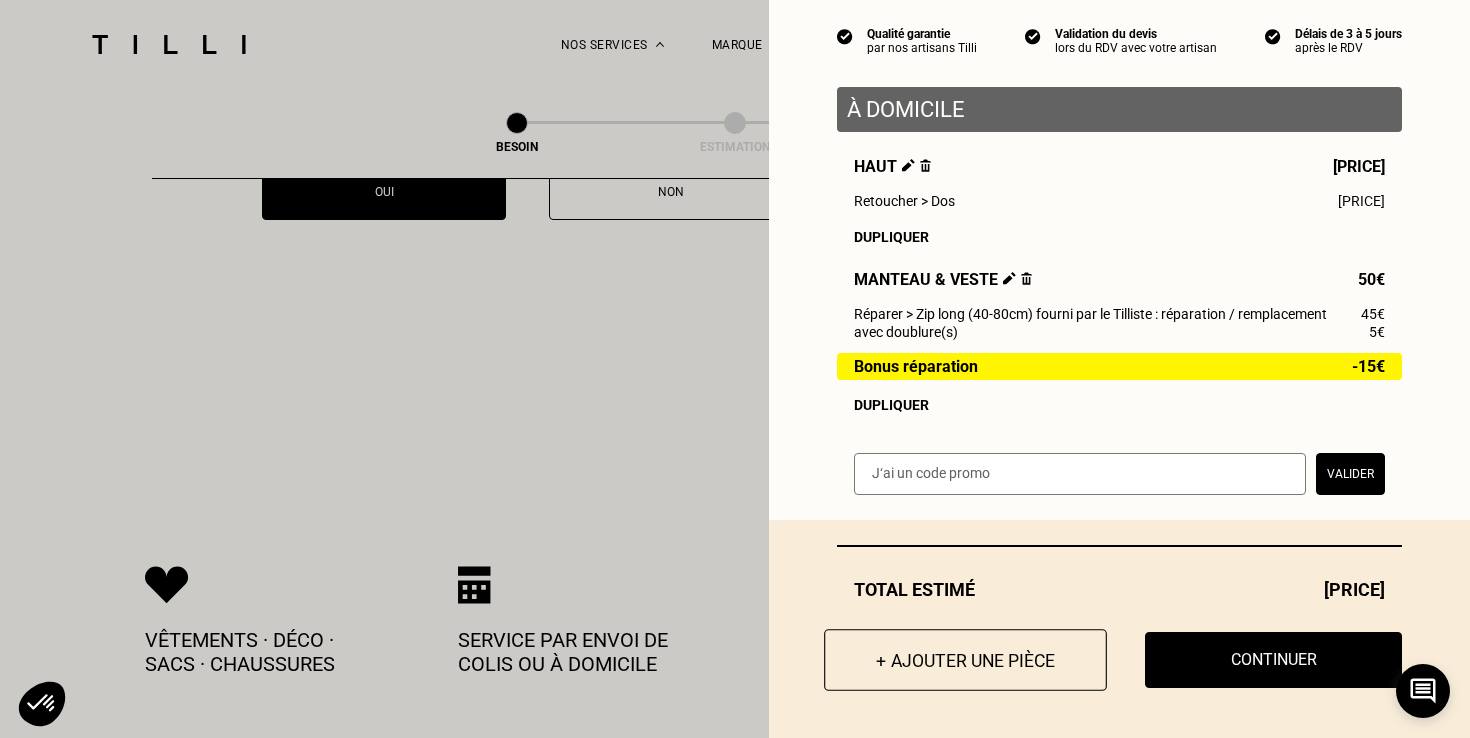 click on "+ Ajouter une pièce" at bounding box center (965, 660) 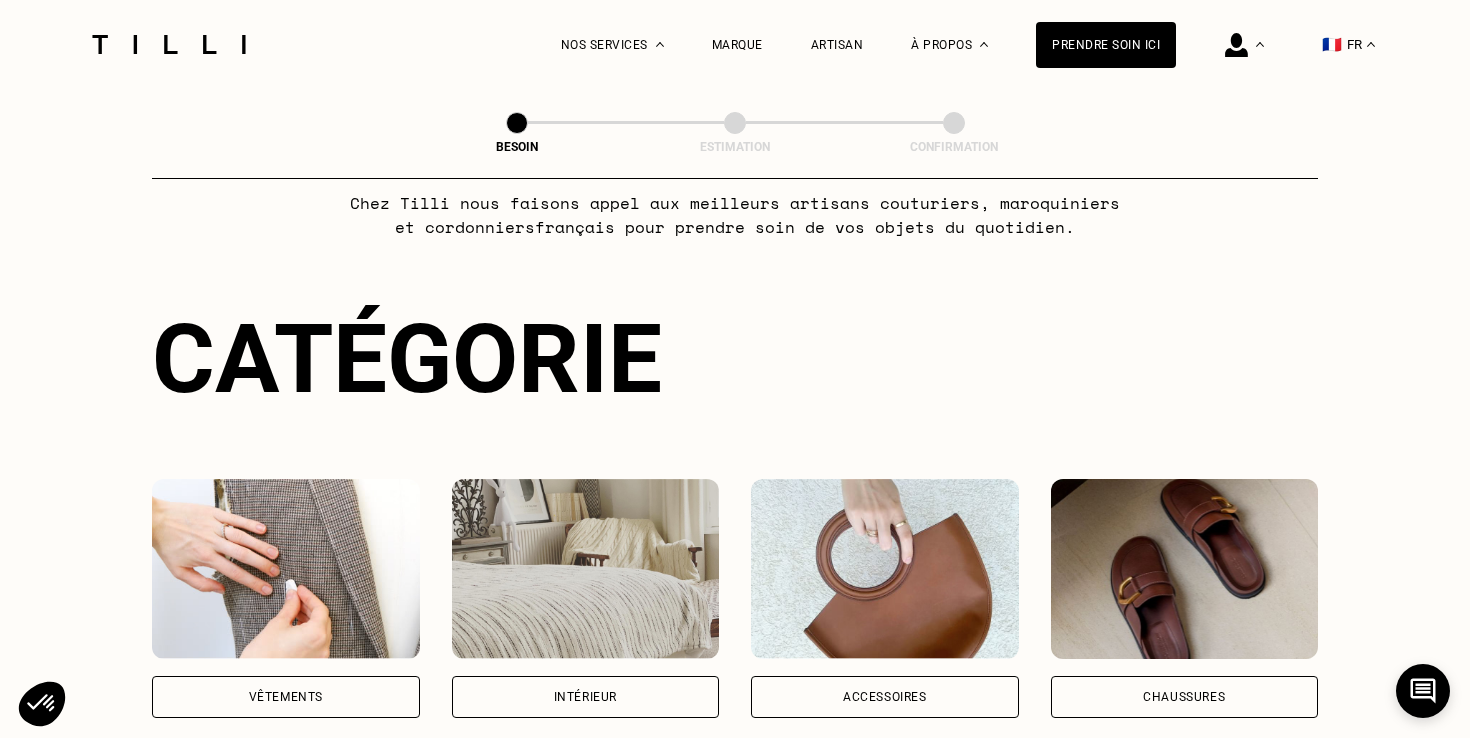 scroll, scrollTop: 330, scrollLeft: 0, axis: vertical 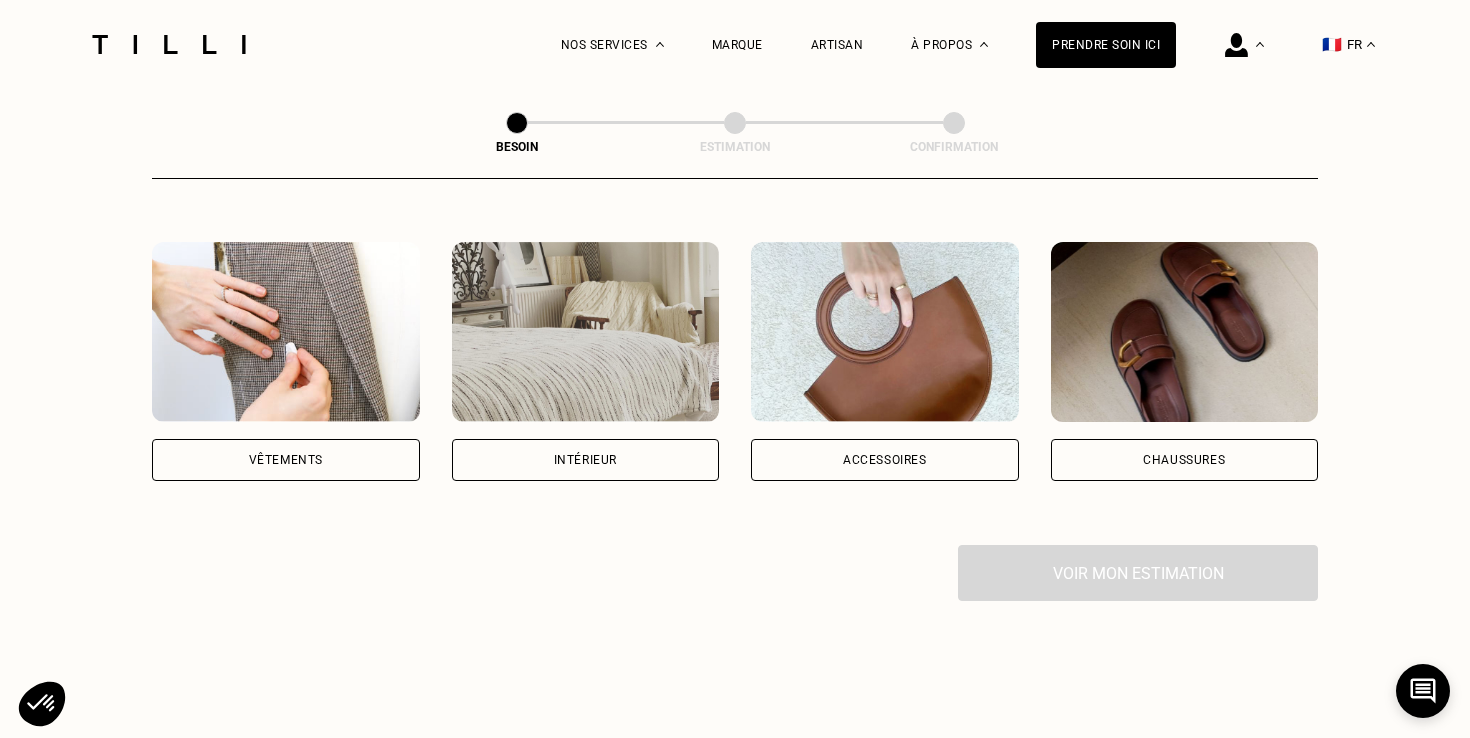 click on "Vêtements" at bounding box center (286, 460) 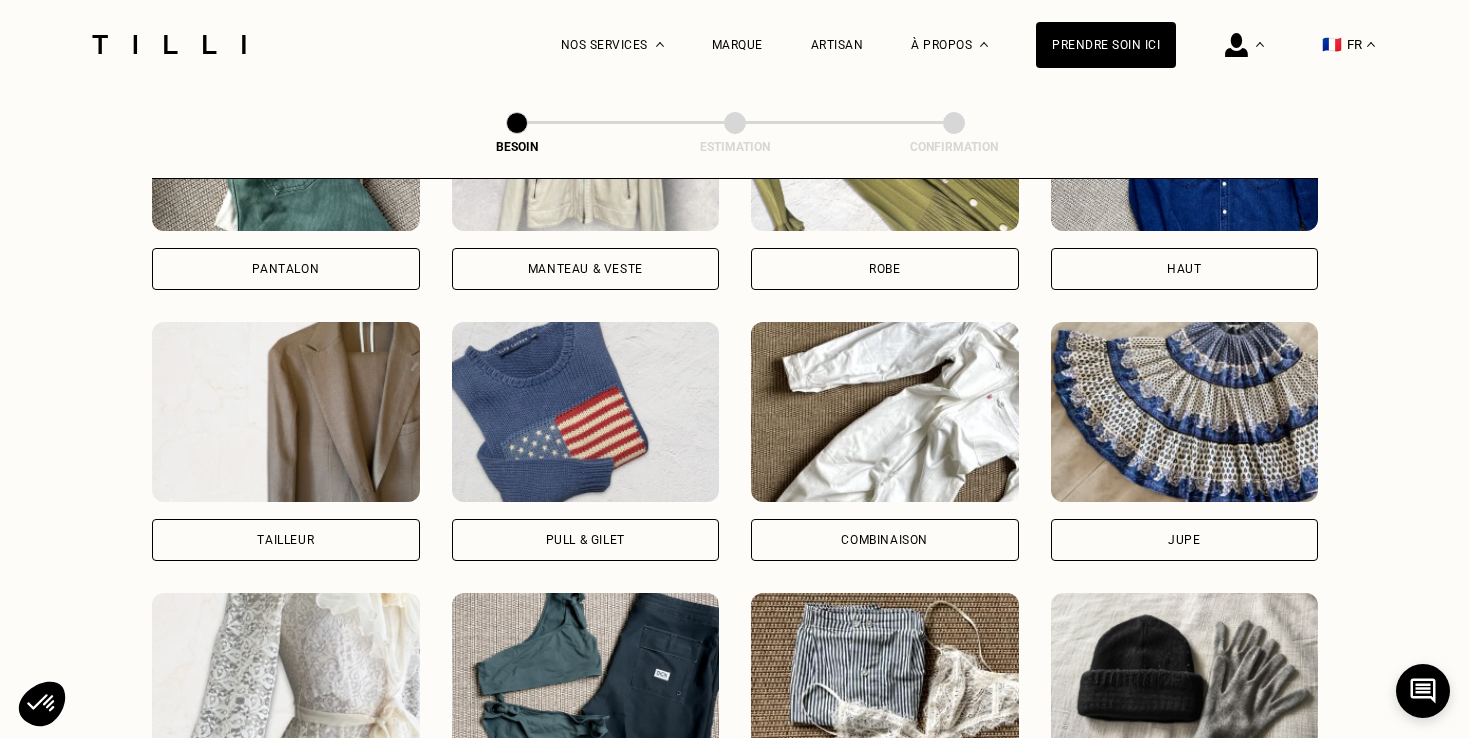 scroll, scrollTop: 999, scrollLeft: 0, axis: vertical 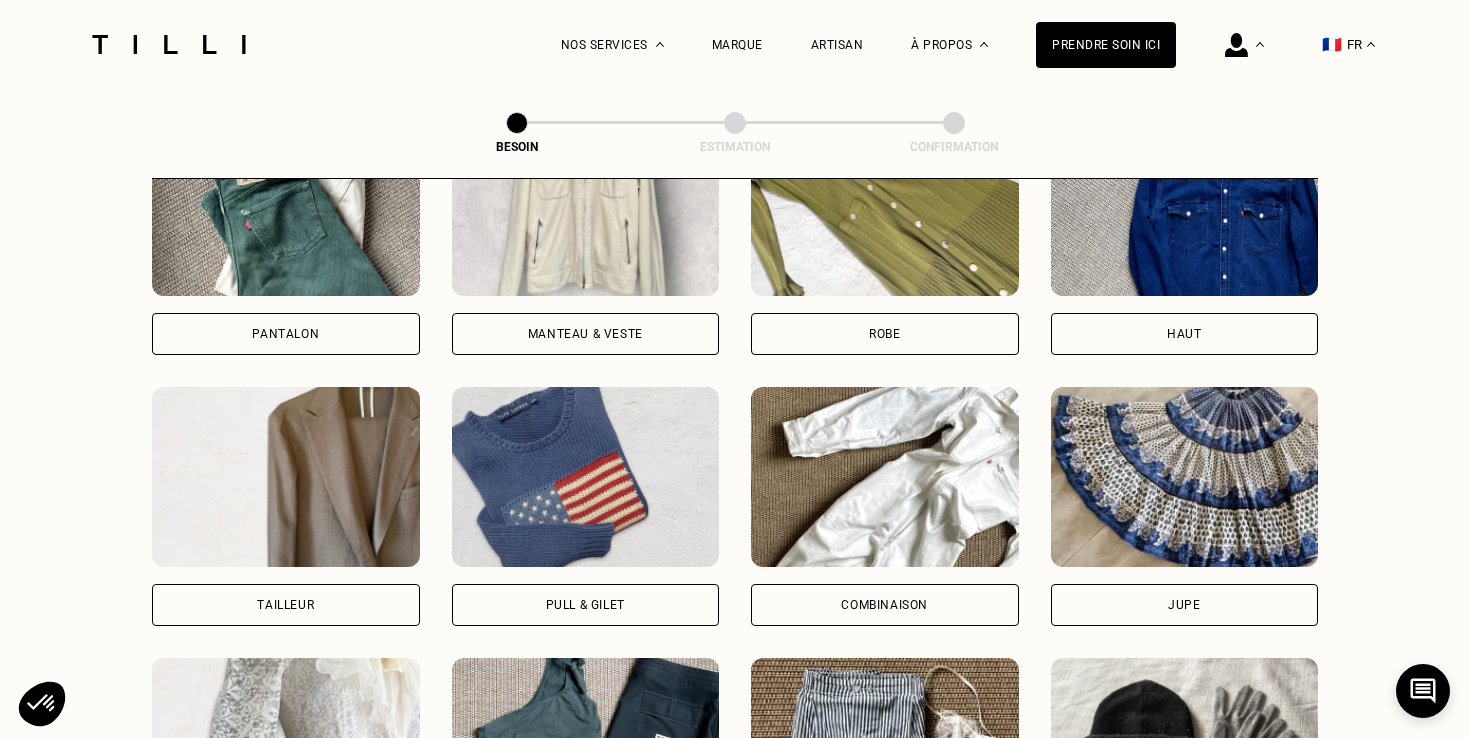 click on "Haut" at bounding box center (1185, 334) 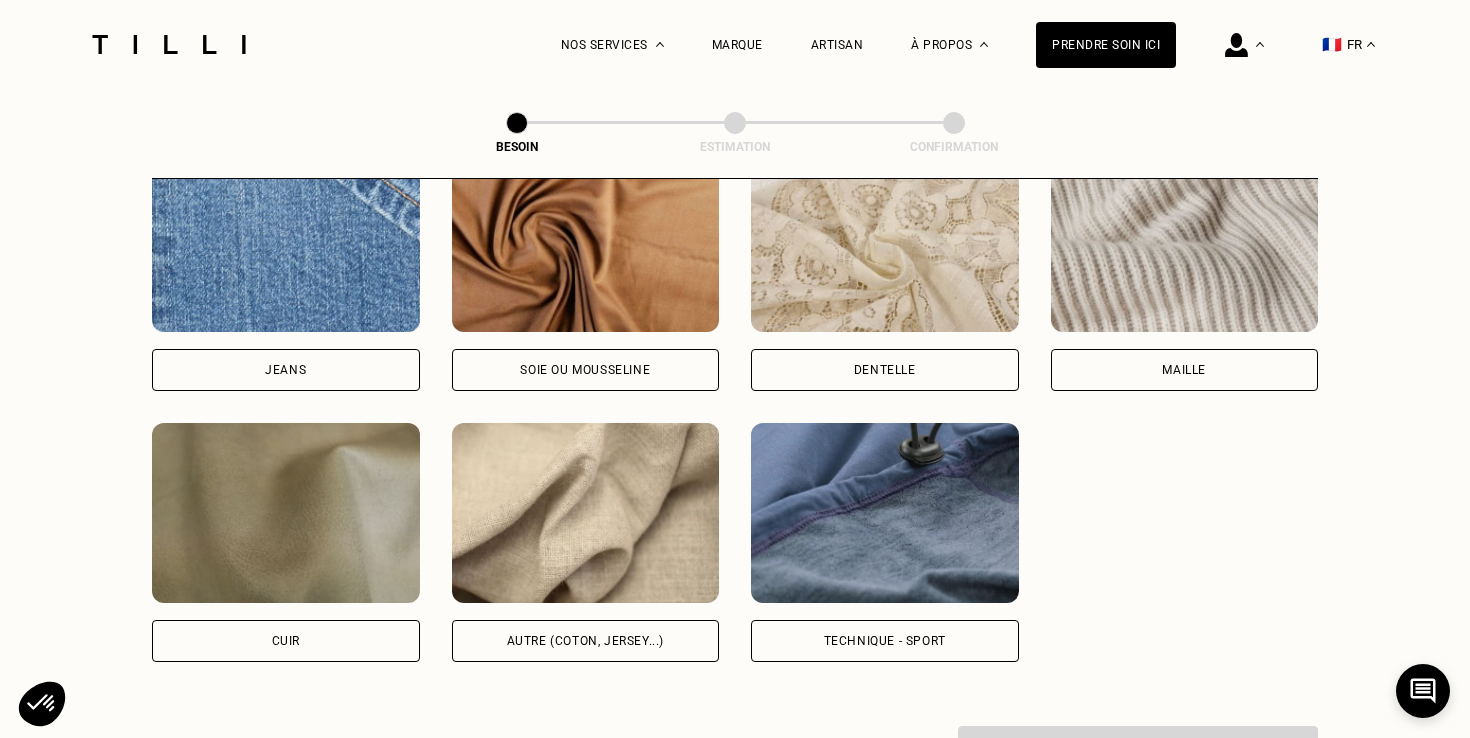 scroll, scrollTop: 2179, scrollLeft: 0, axis: vertical 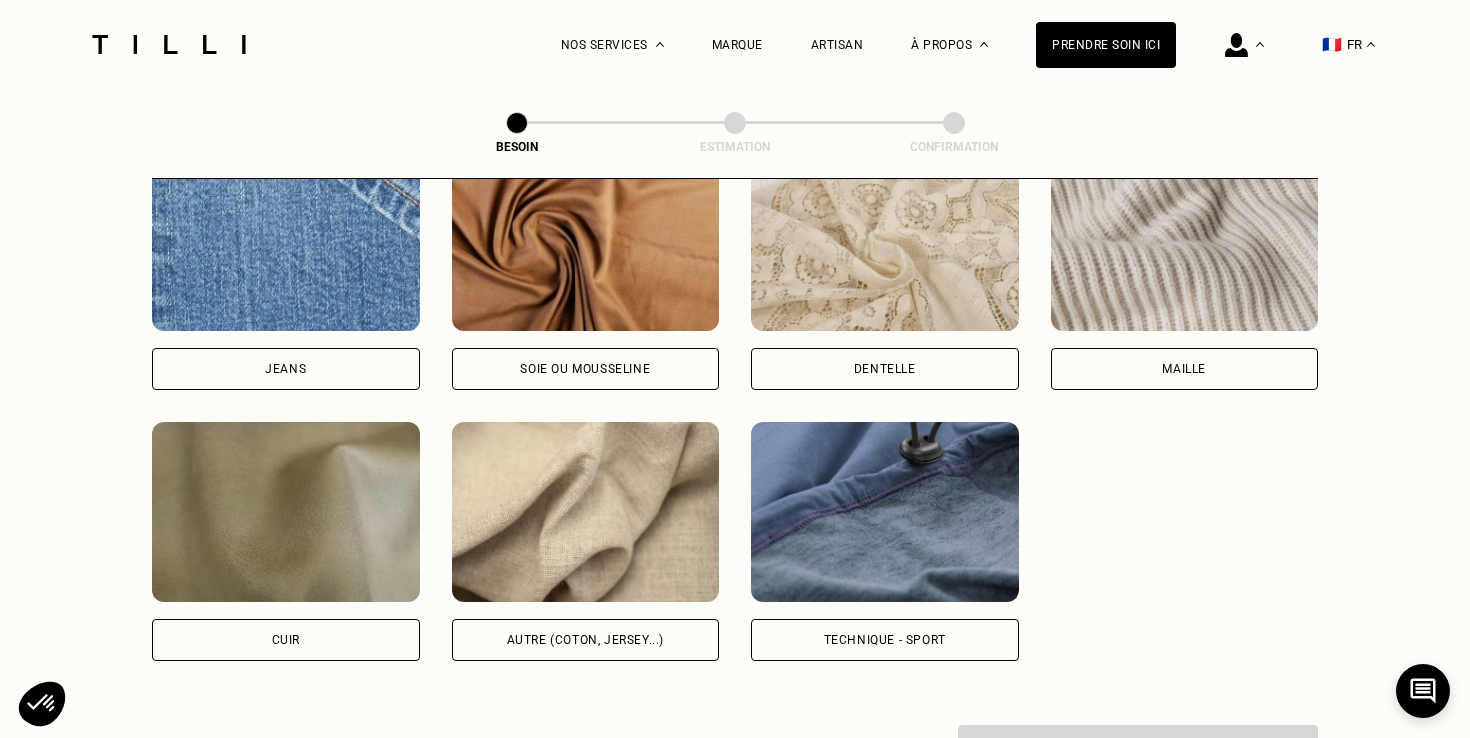 click on "Autre (coton, jersey...)" at bounding box center (585, 640) 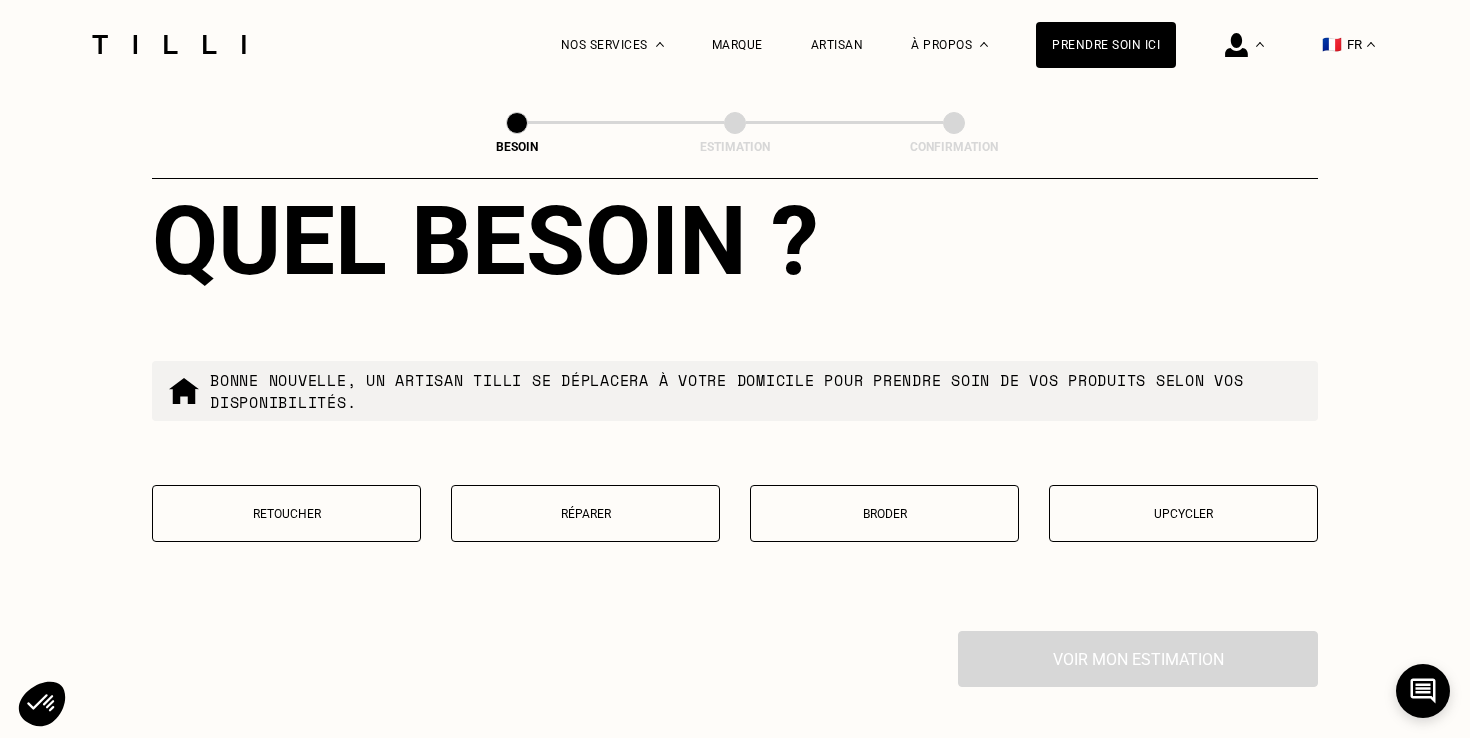 scroll, scrollTop: 3300, scrollLeft: 0, axis: vertical 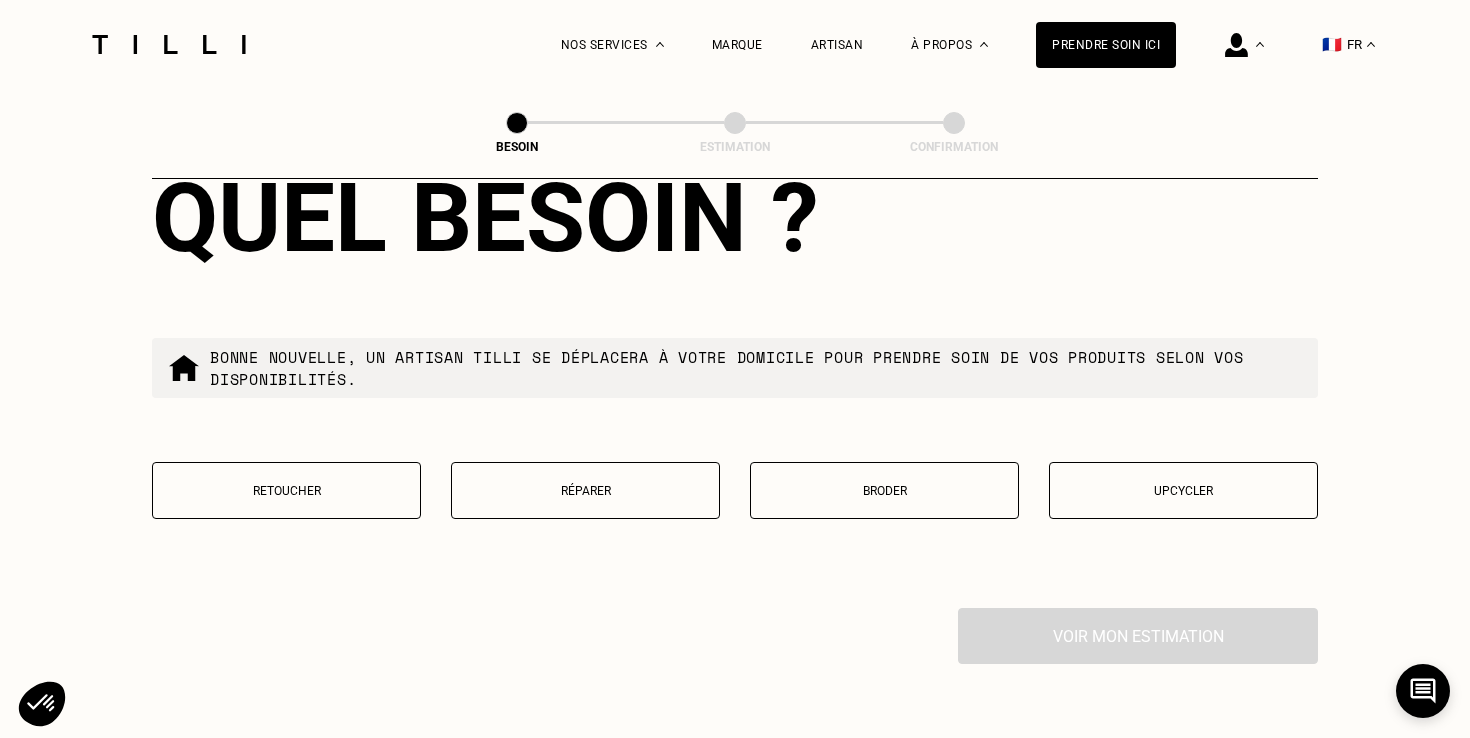 click on "Retoucher" at bounding box center [286, 490] 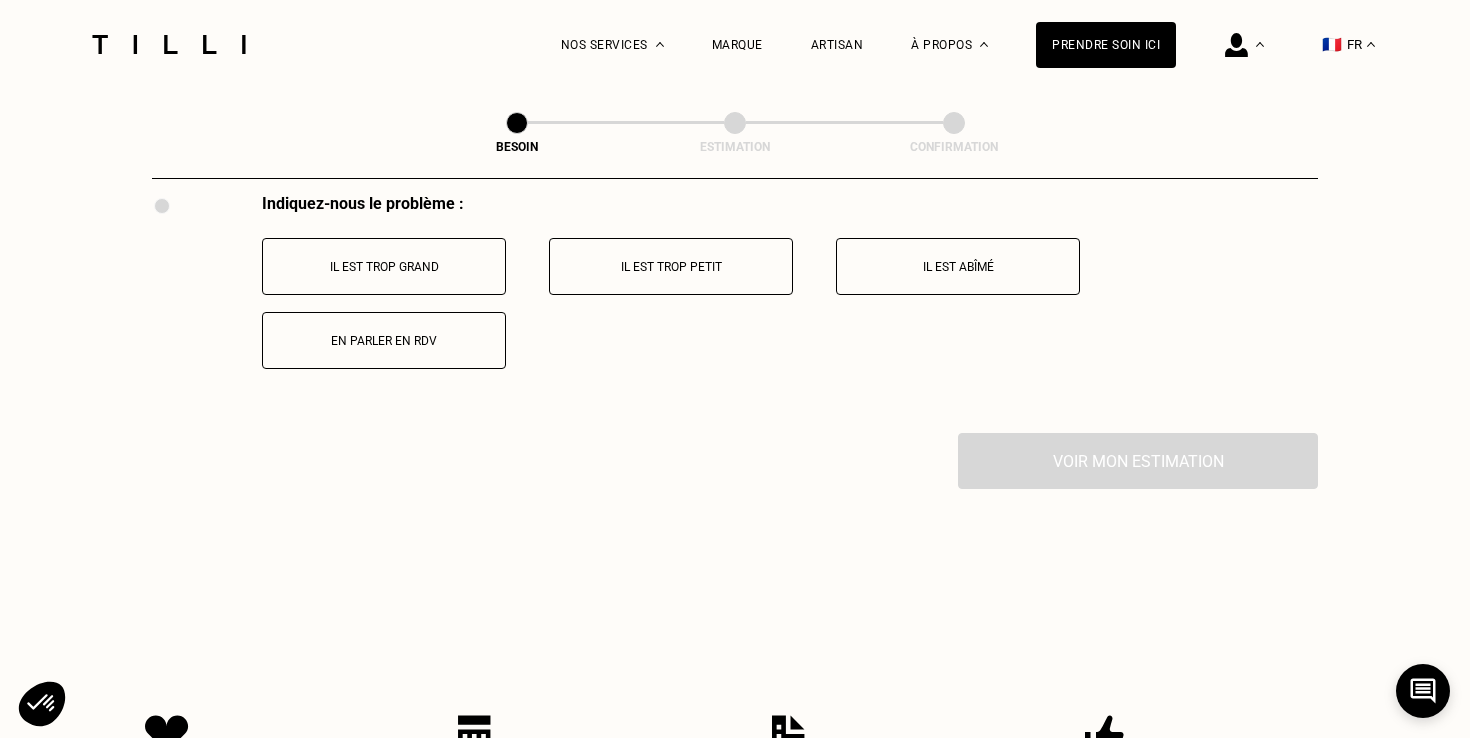 scroll, scrollTop: 3717, scrollLeft: 0, axis: vertical 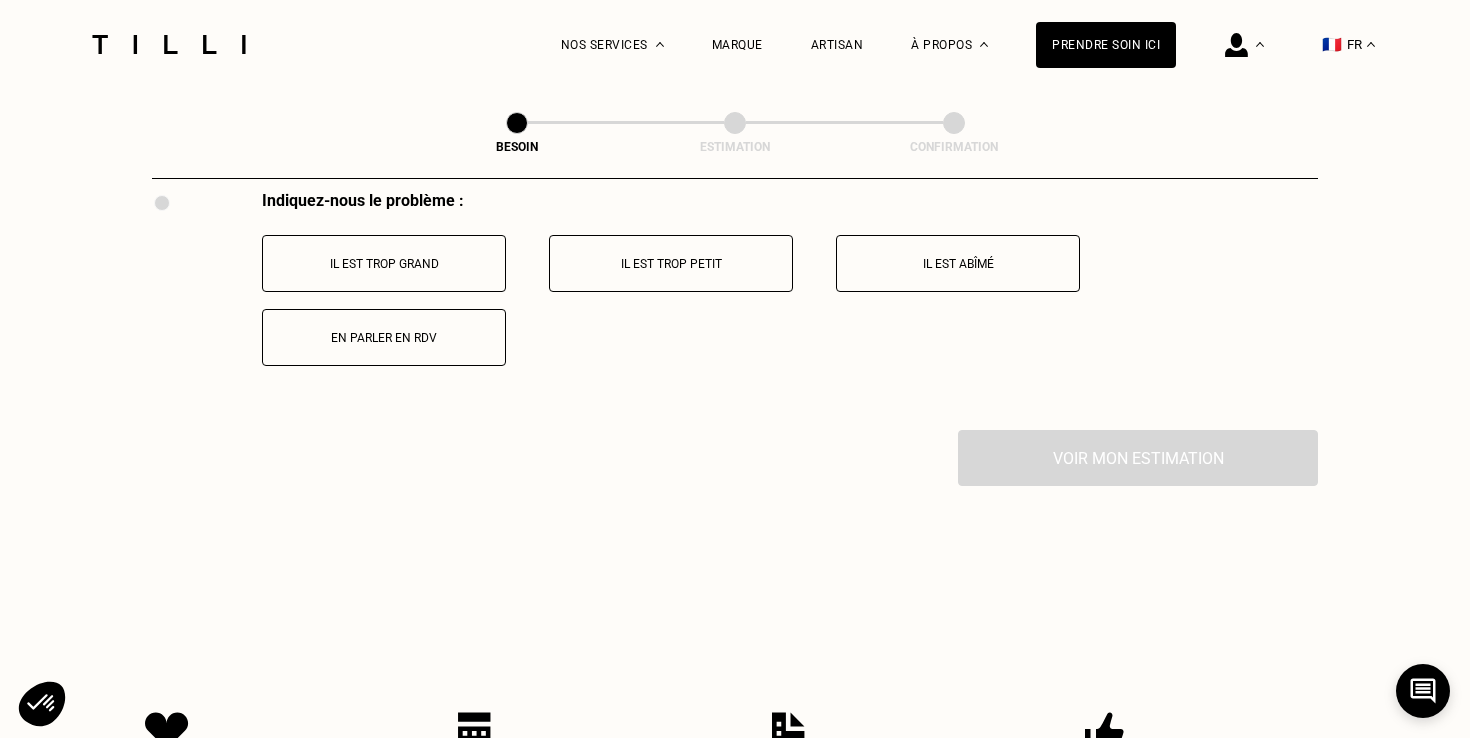 click on "Il est trop grand" at bounding box center [384, 263] 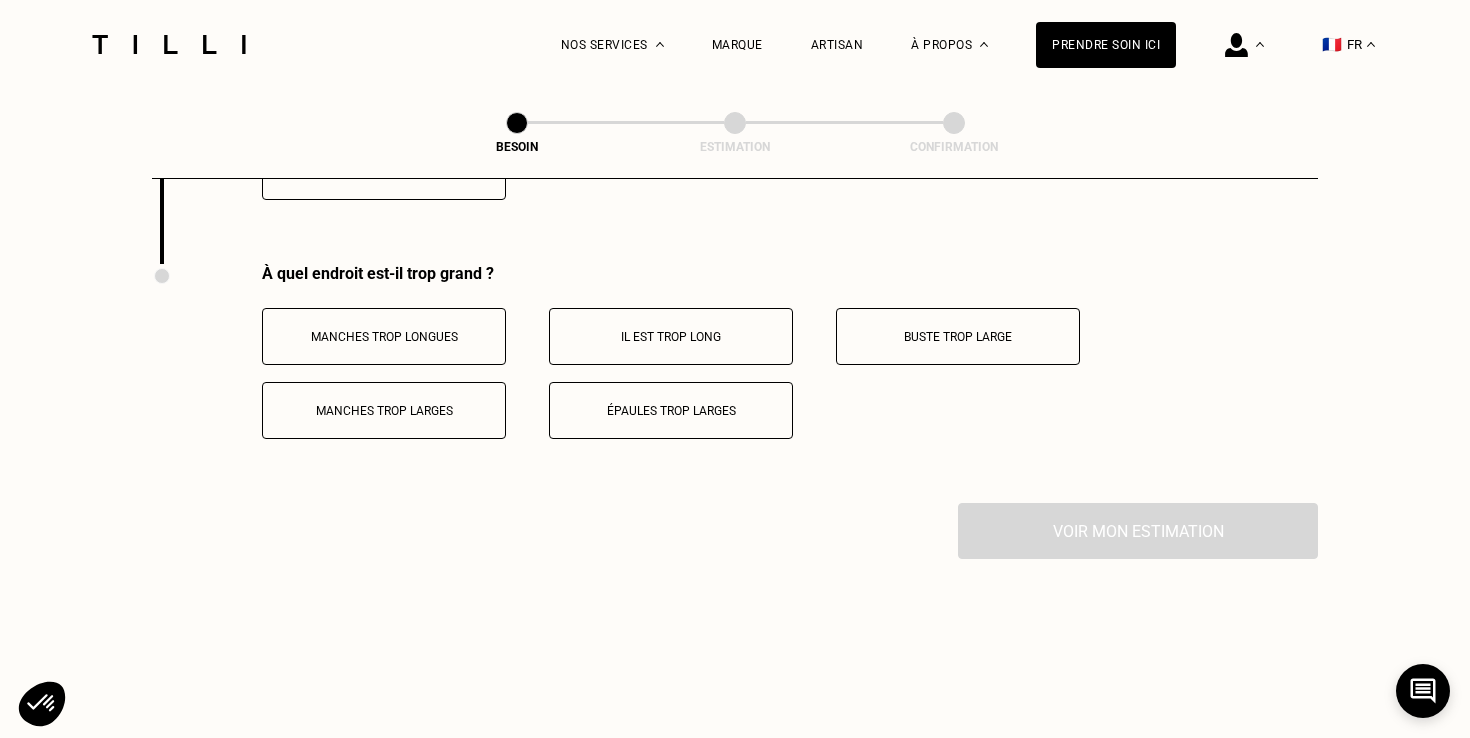 scroll, scrollTop: 3927, scrollLeft: 0, axis: vertical 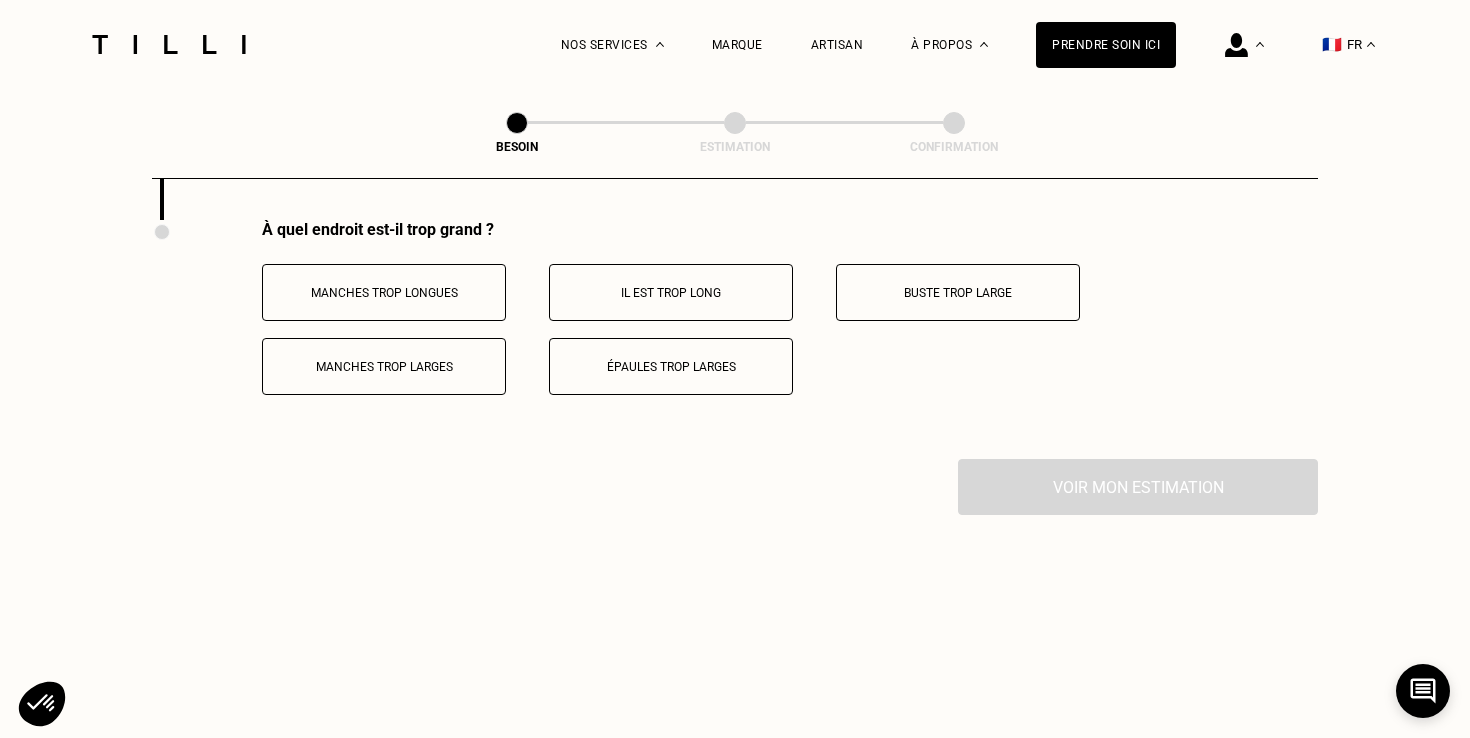 click on "Buste trop large" at bounding box center (958, 293) 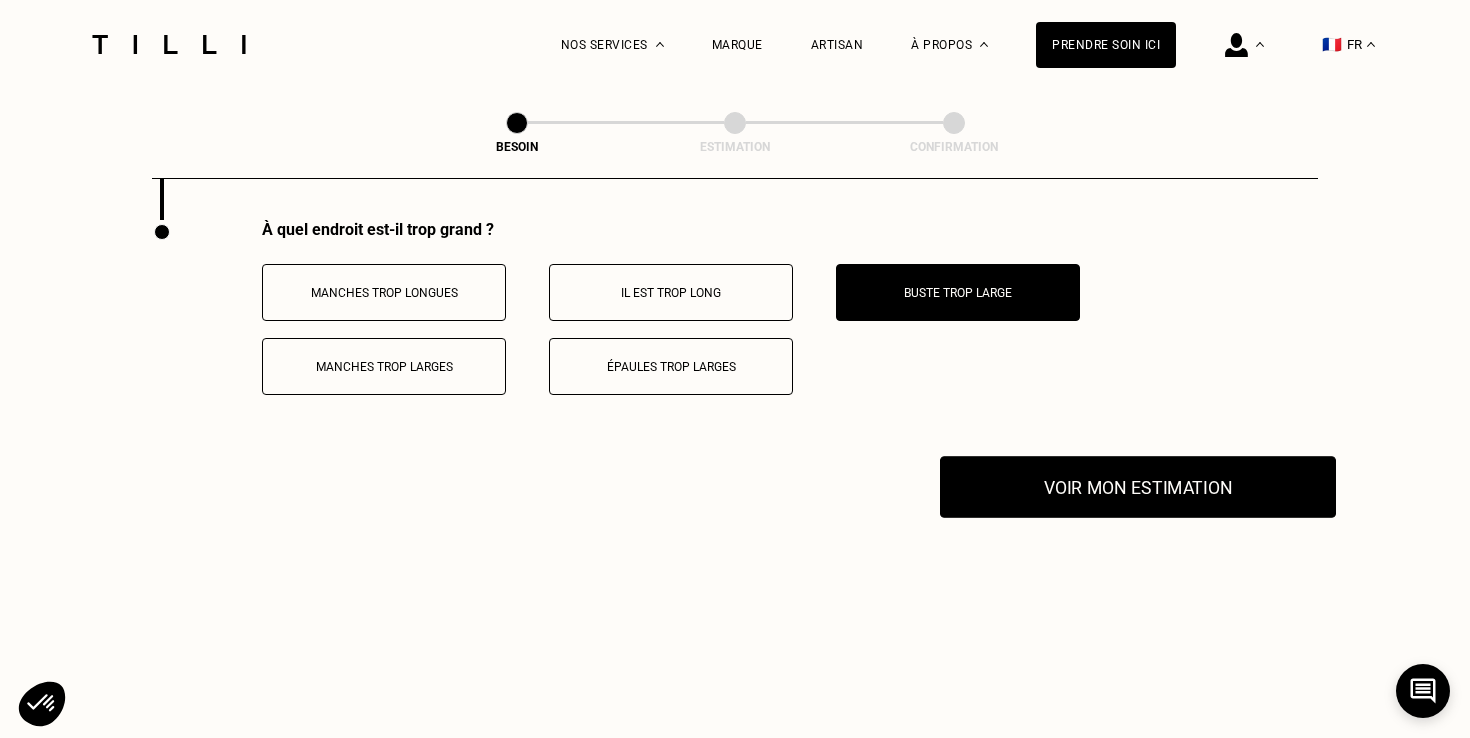 click on "Voir mon estimation" at bounding box center [1138, 487] 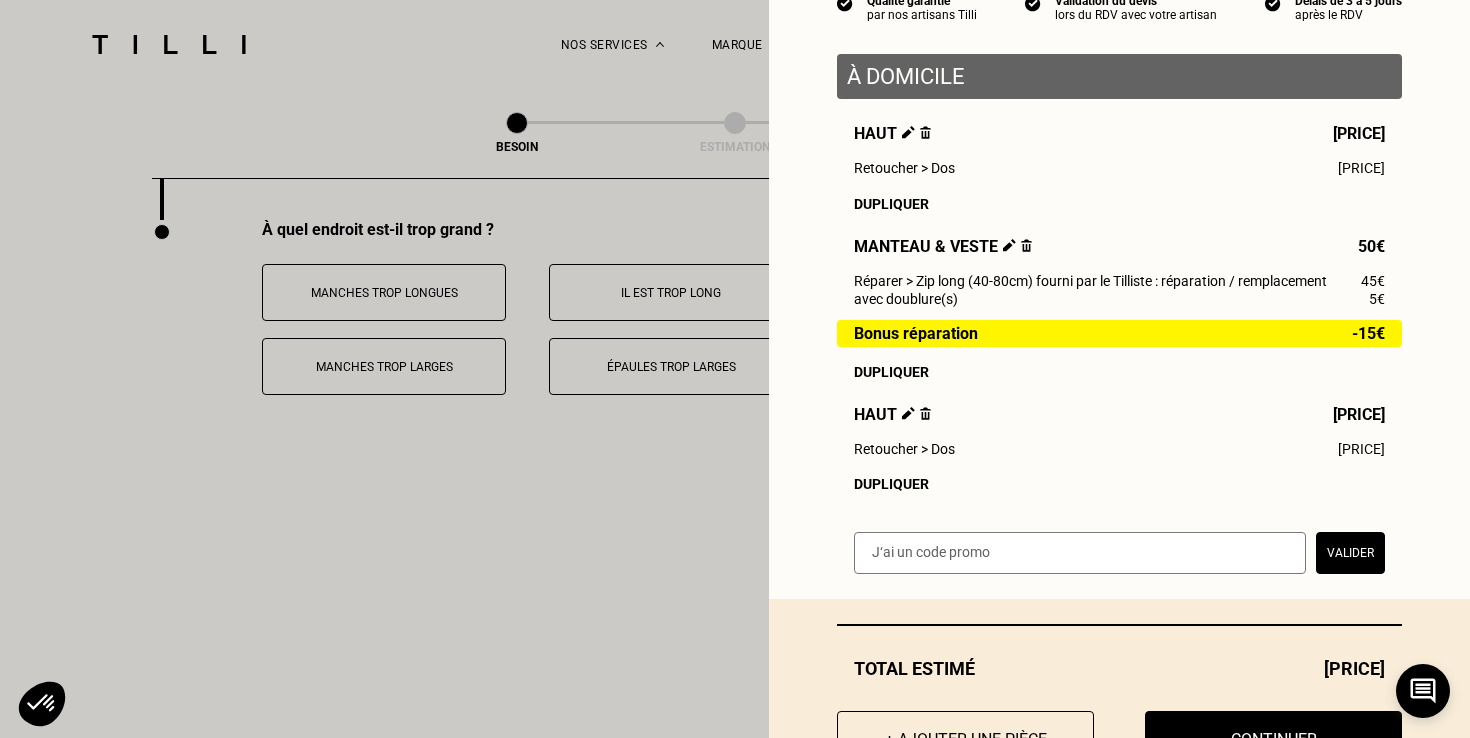 scroll, scrollTop: 297, scrollLeft: 0, axis: vertical 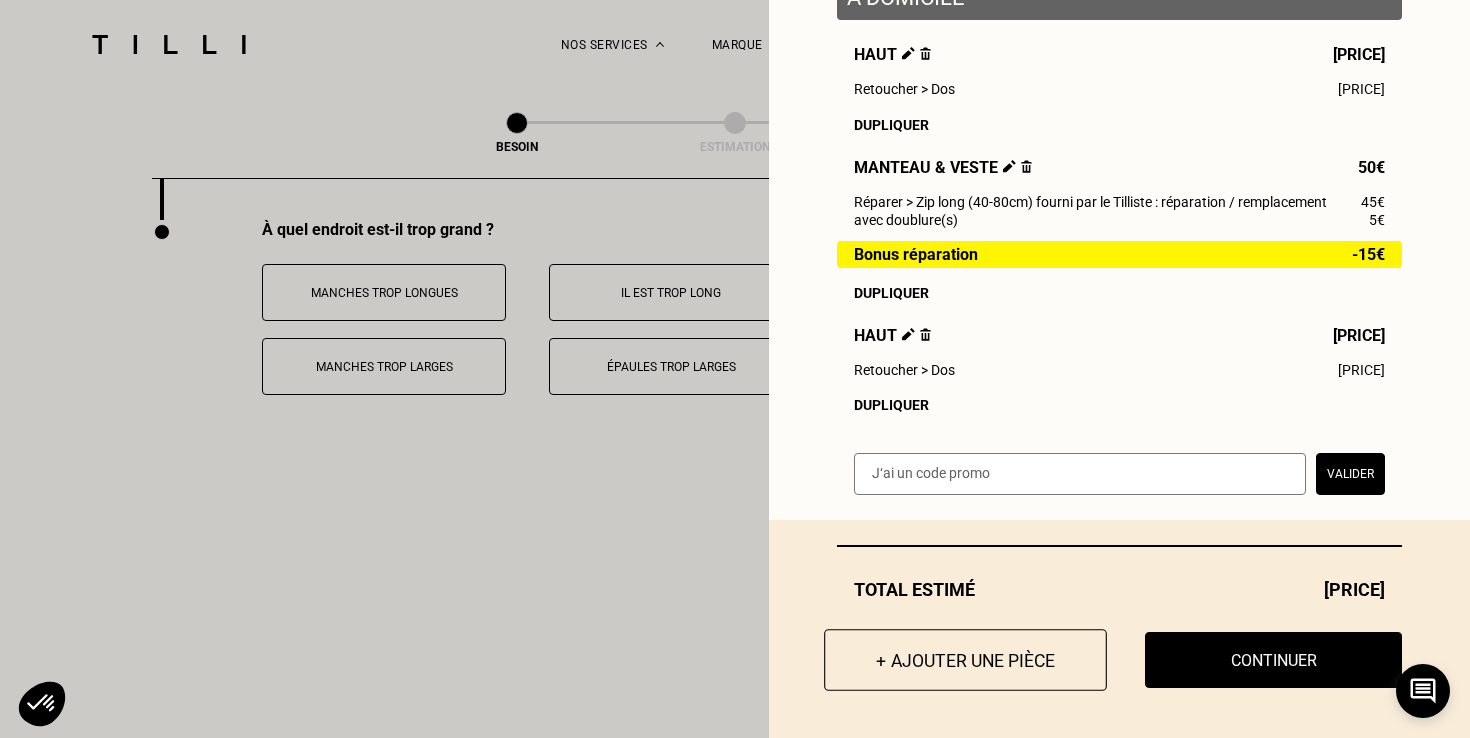 click on "+ Ajouter une pièce" at bounding box center [965, 660] 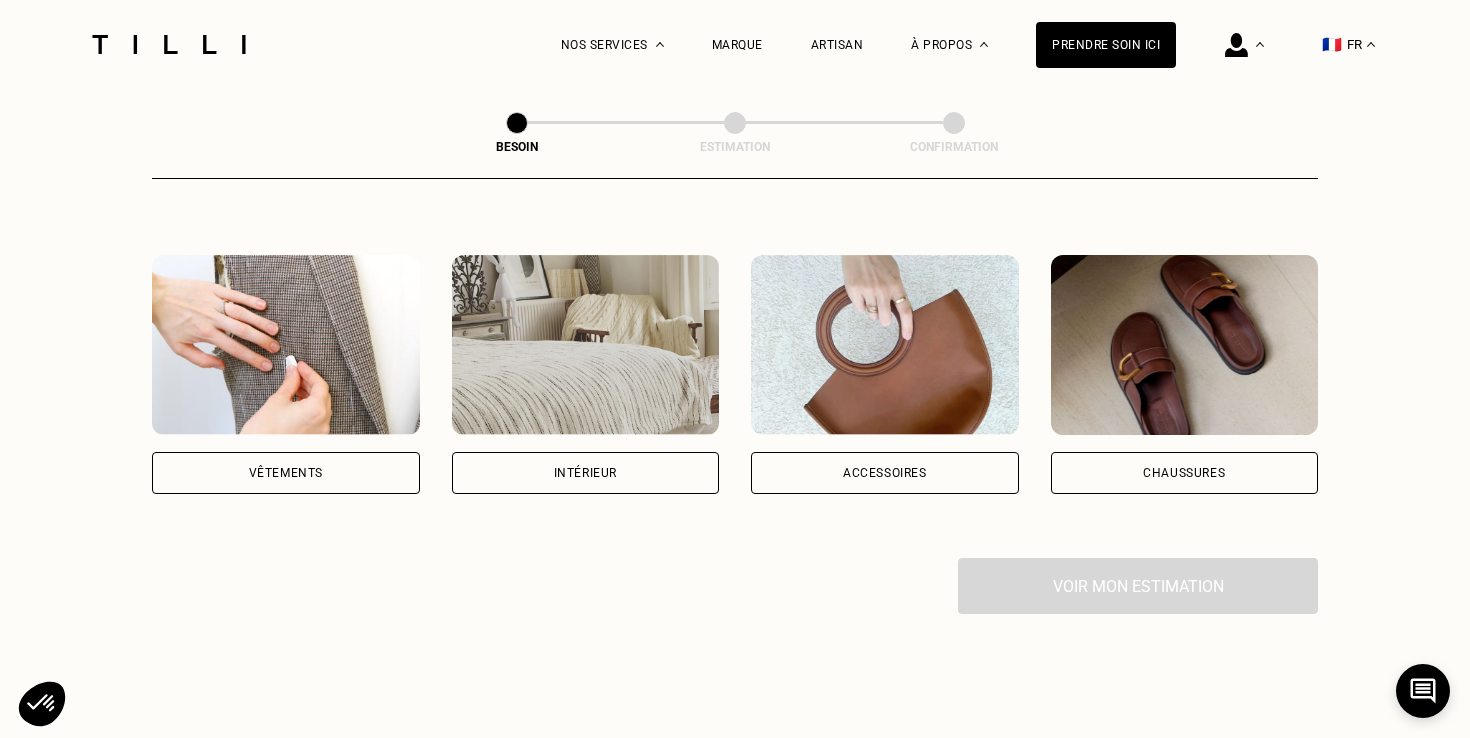 scroll, scrollTop: 339, scrollLeft: 0, axis: vertical 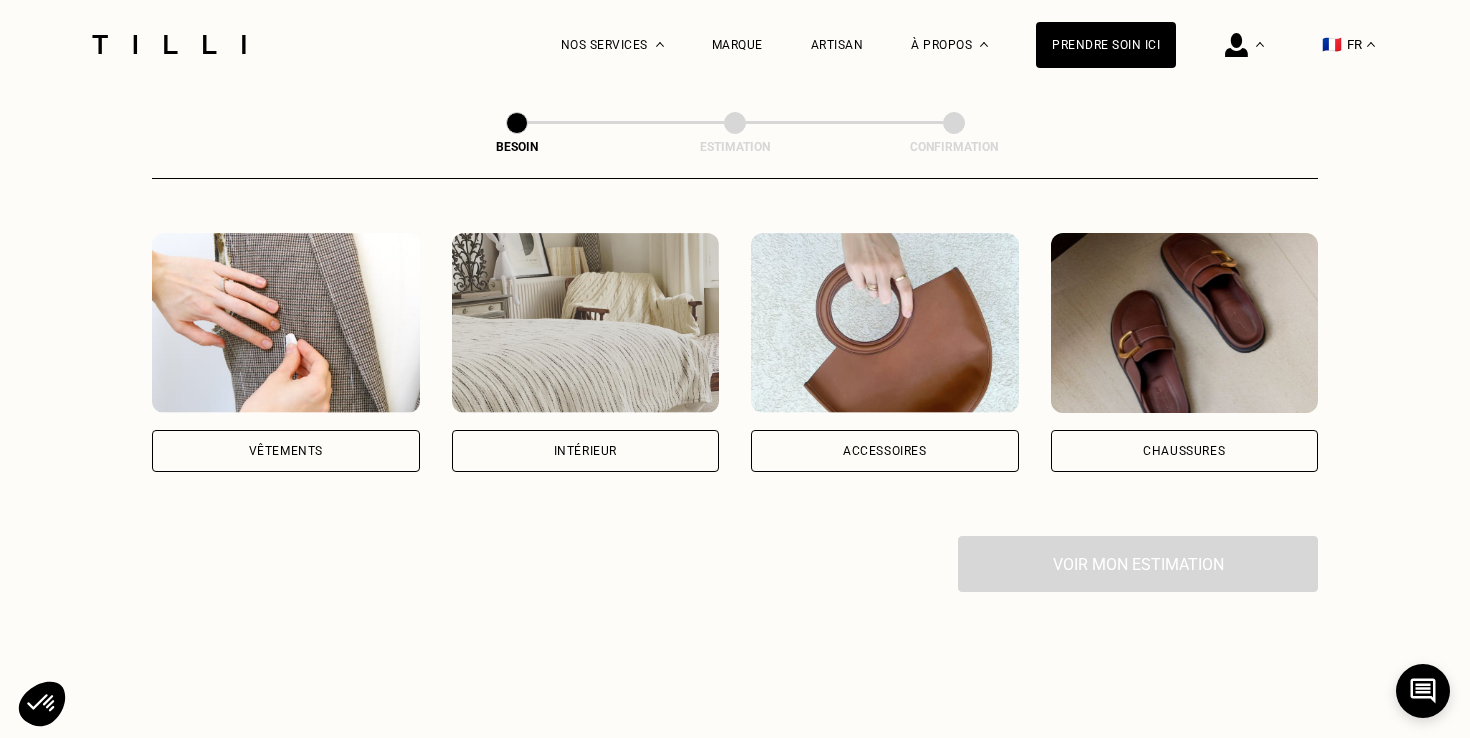click on "Vêtements" at bounding box center (286, 451) 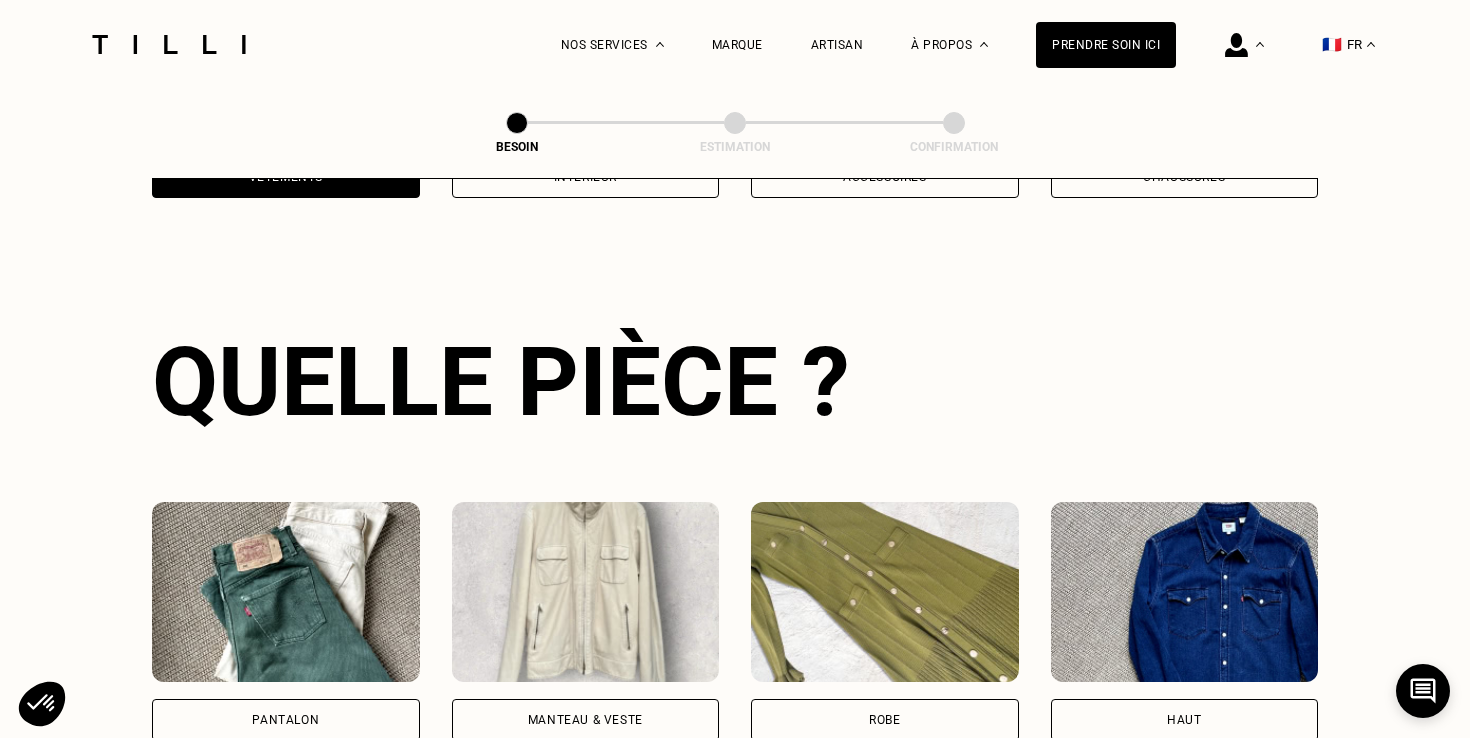 scroll, scrollTop: 651, scrollLeft: 0, axis: vertical 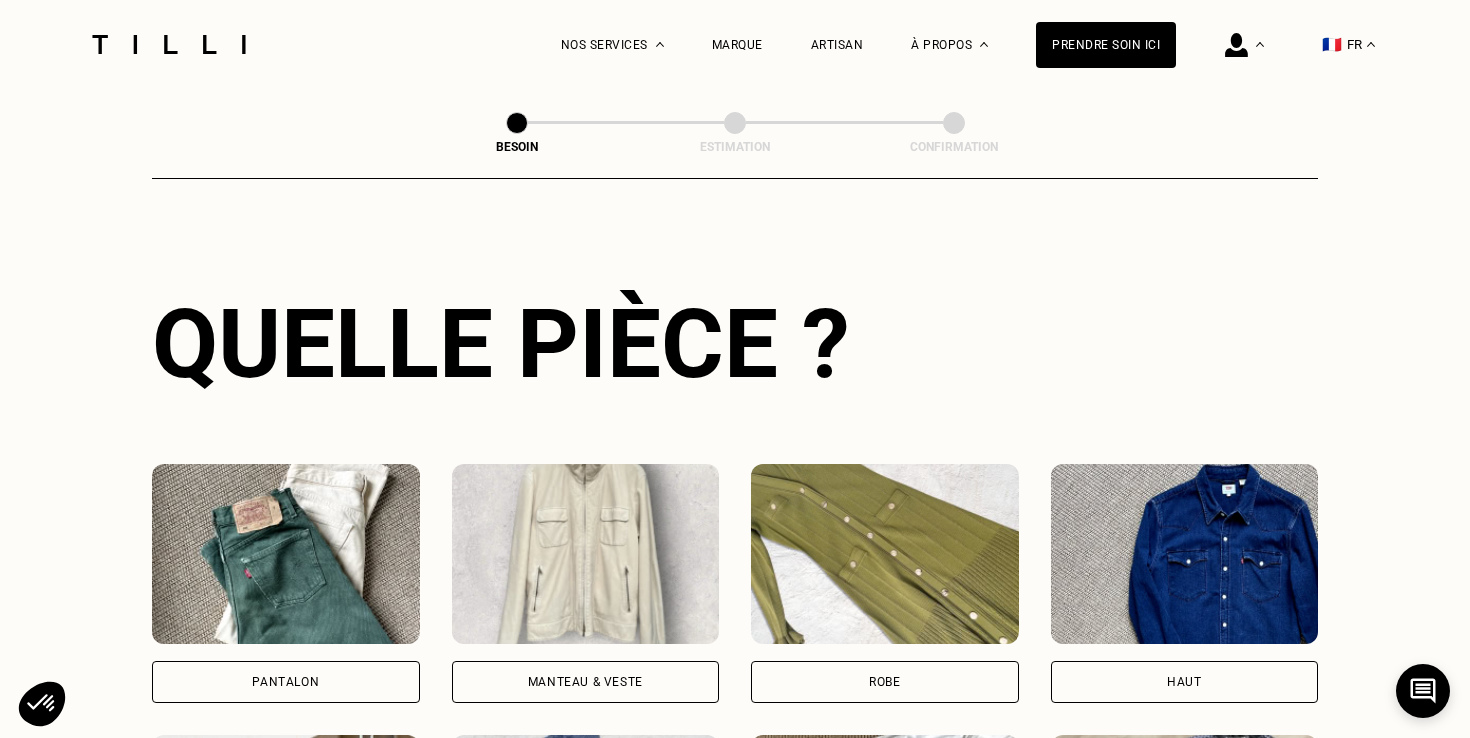 click on "Pantalon" at bounding box center (286, 583) 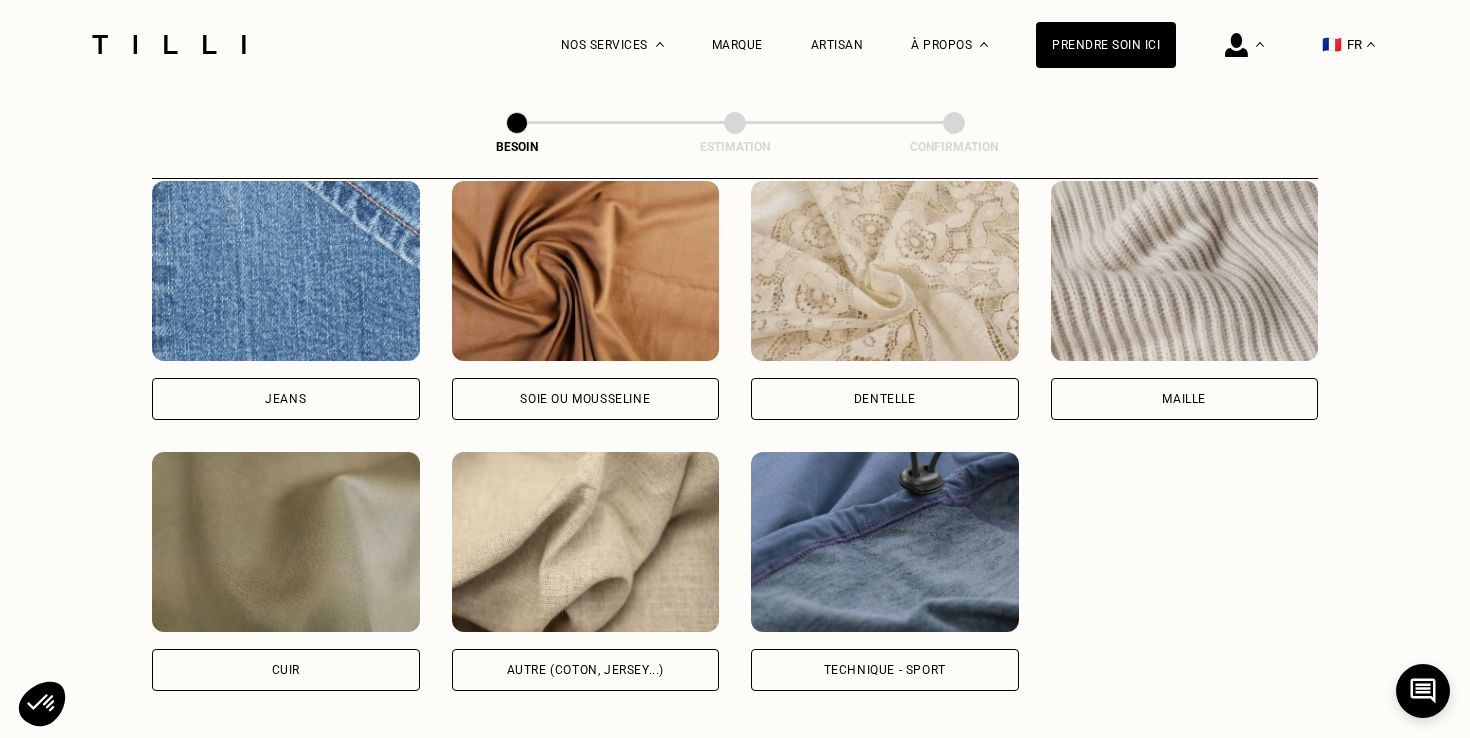 scroll, scrollTop: 2150, scrollLeft: 0, axis: vertical 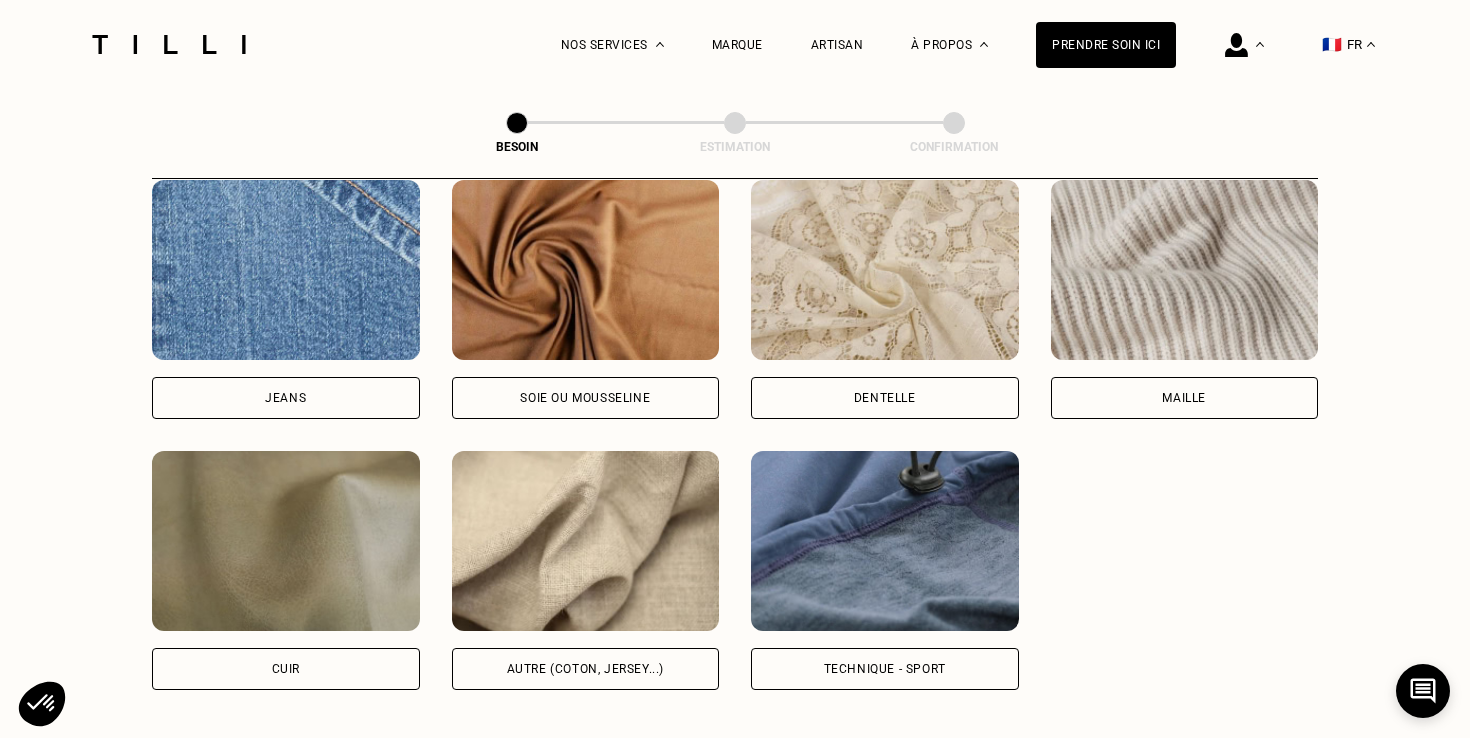 click on "Autre (coton, jersey...)" at bounding box center [586, 669] 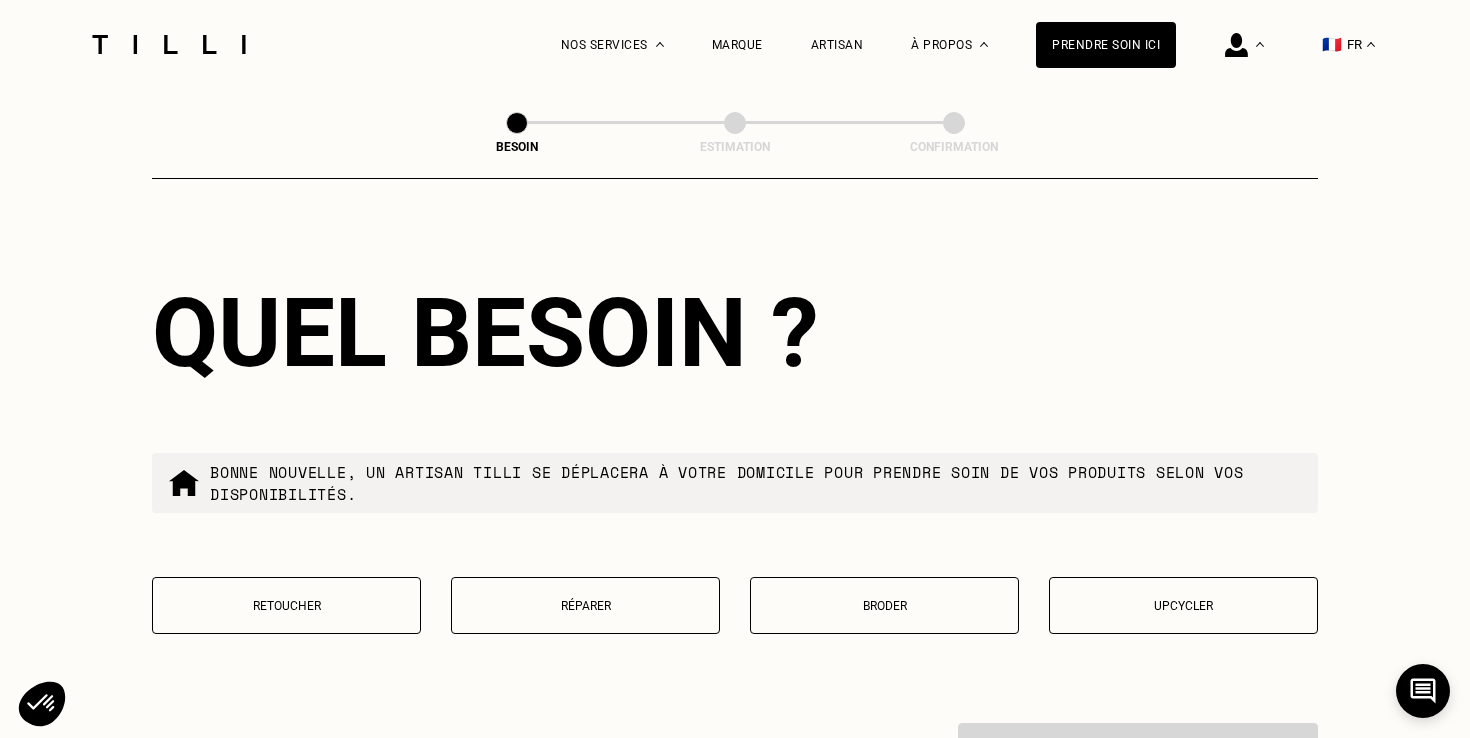 scroll, scrollTop: 3236, scrollLeft: 0, axis: vertical 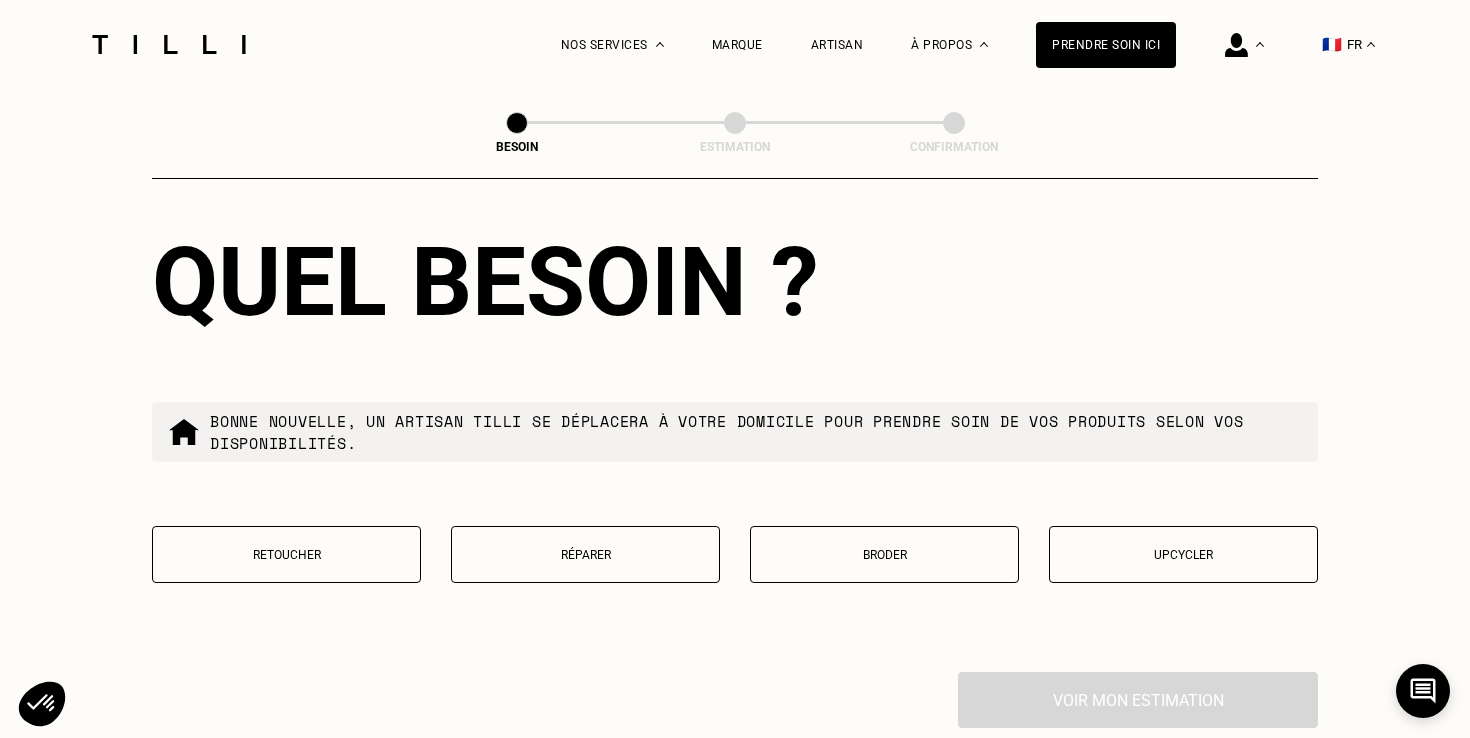 click on "Retoucher" at bounding box center [286, 555] 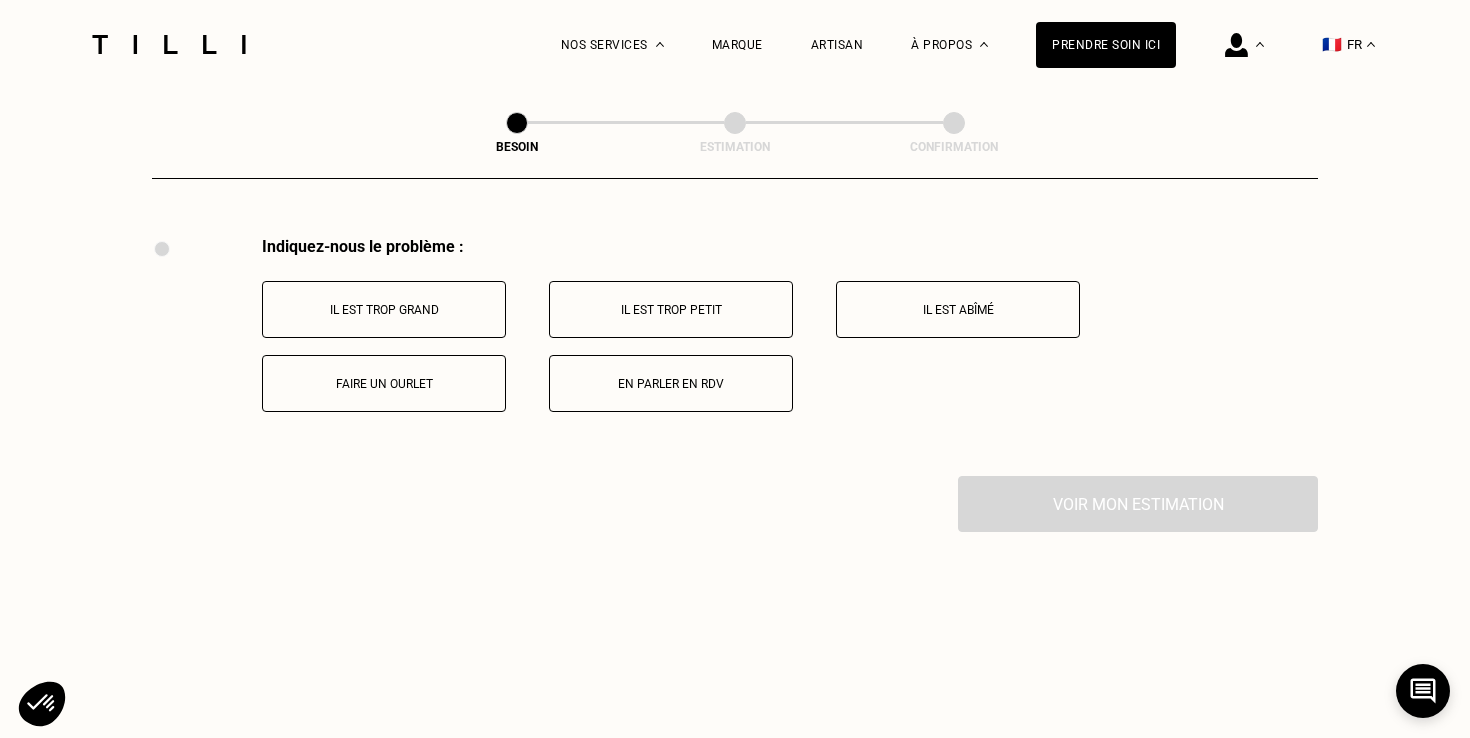scroll, scrollTop: 3688, scrollLeft: 0, axis: vertical 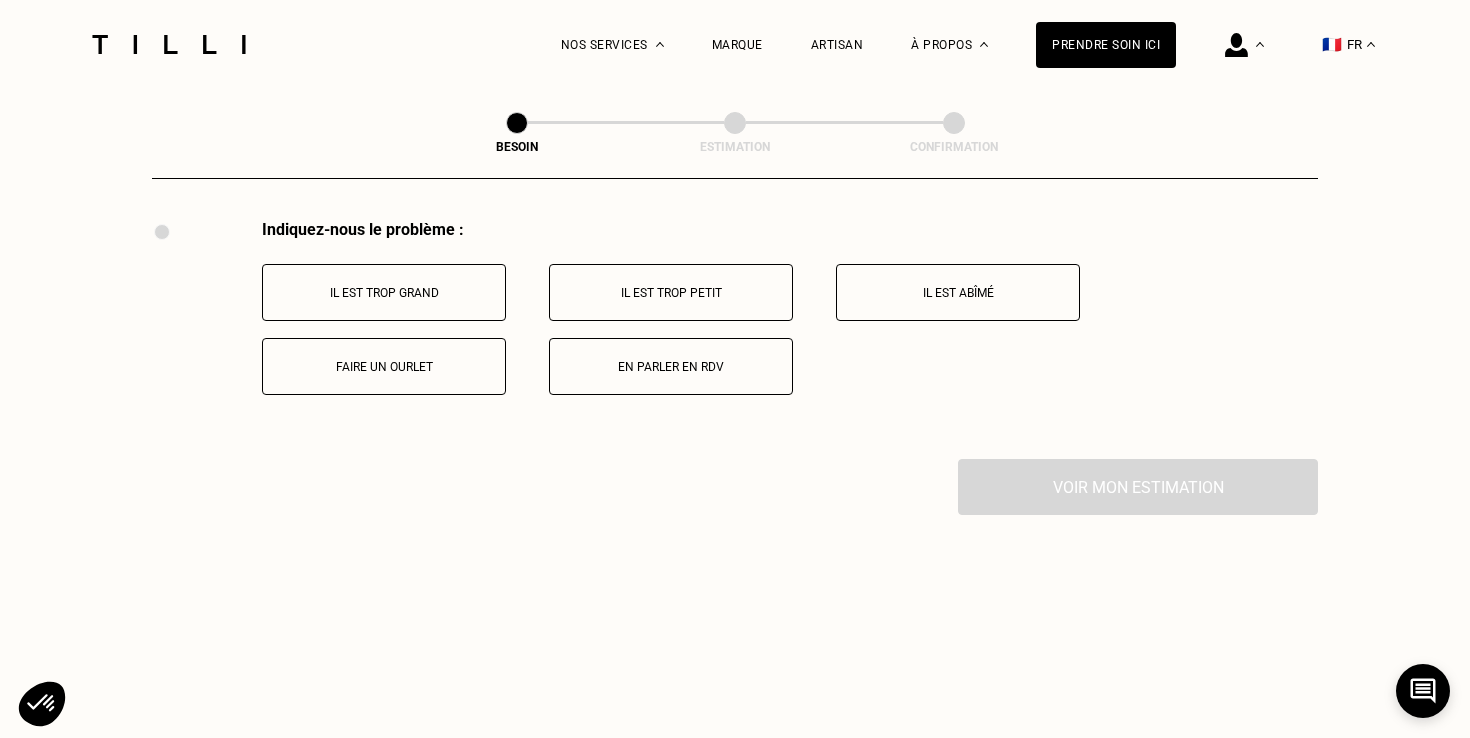 click on "Il est trop grand" at bounding box center [384, 292] 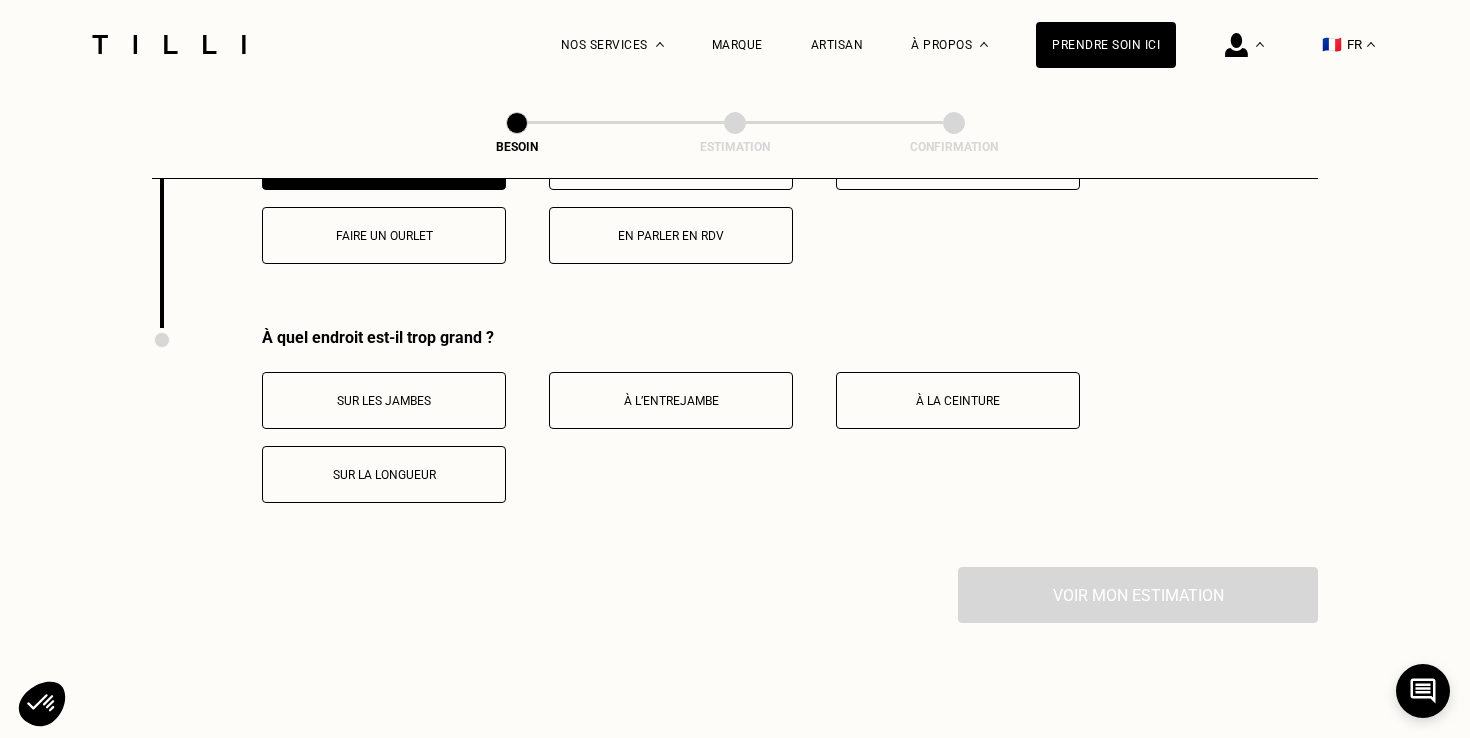 click on "Faire un ourlet" at bounding box center (384, 235) 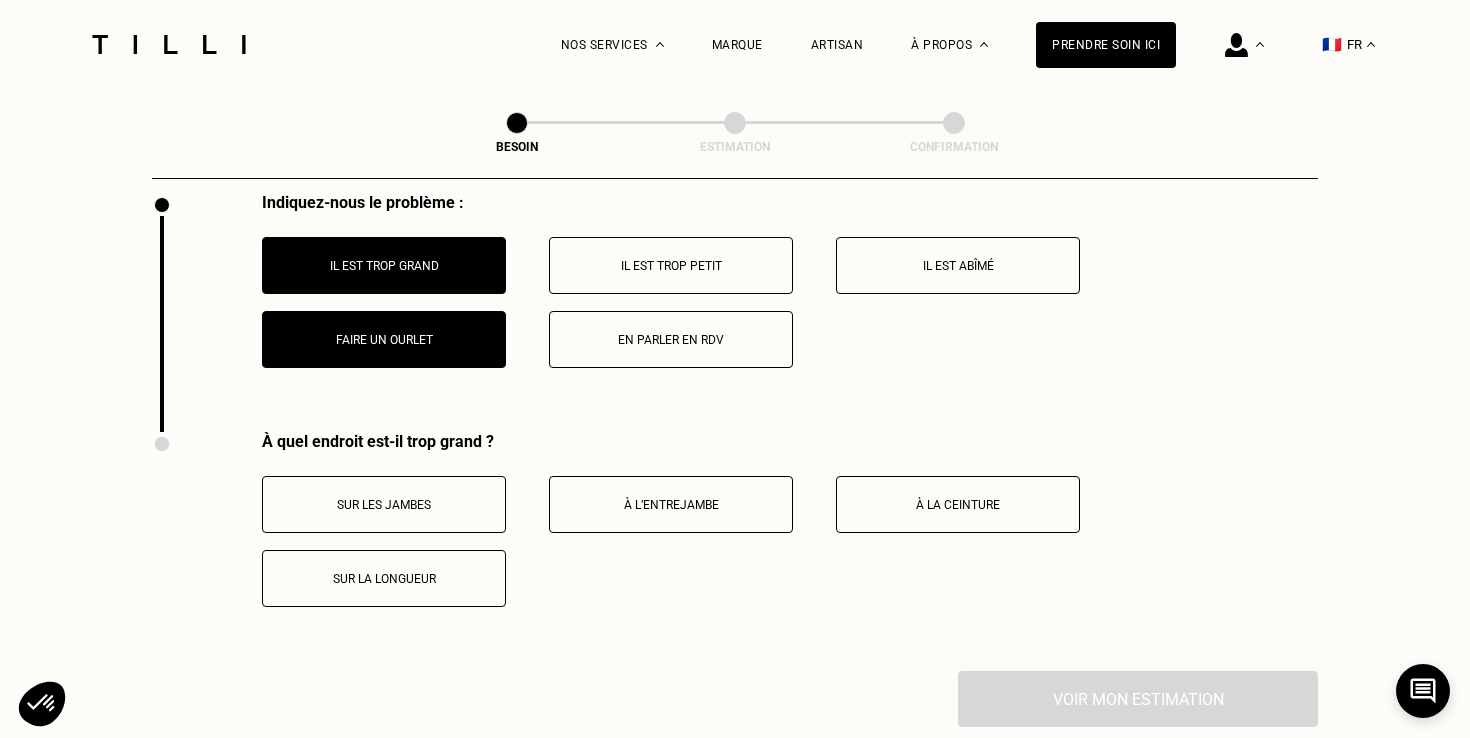 scroll, scrollTop: 3709, scrollLeft: 0, axis: vertical 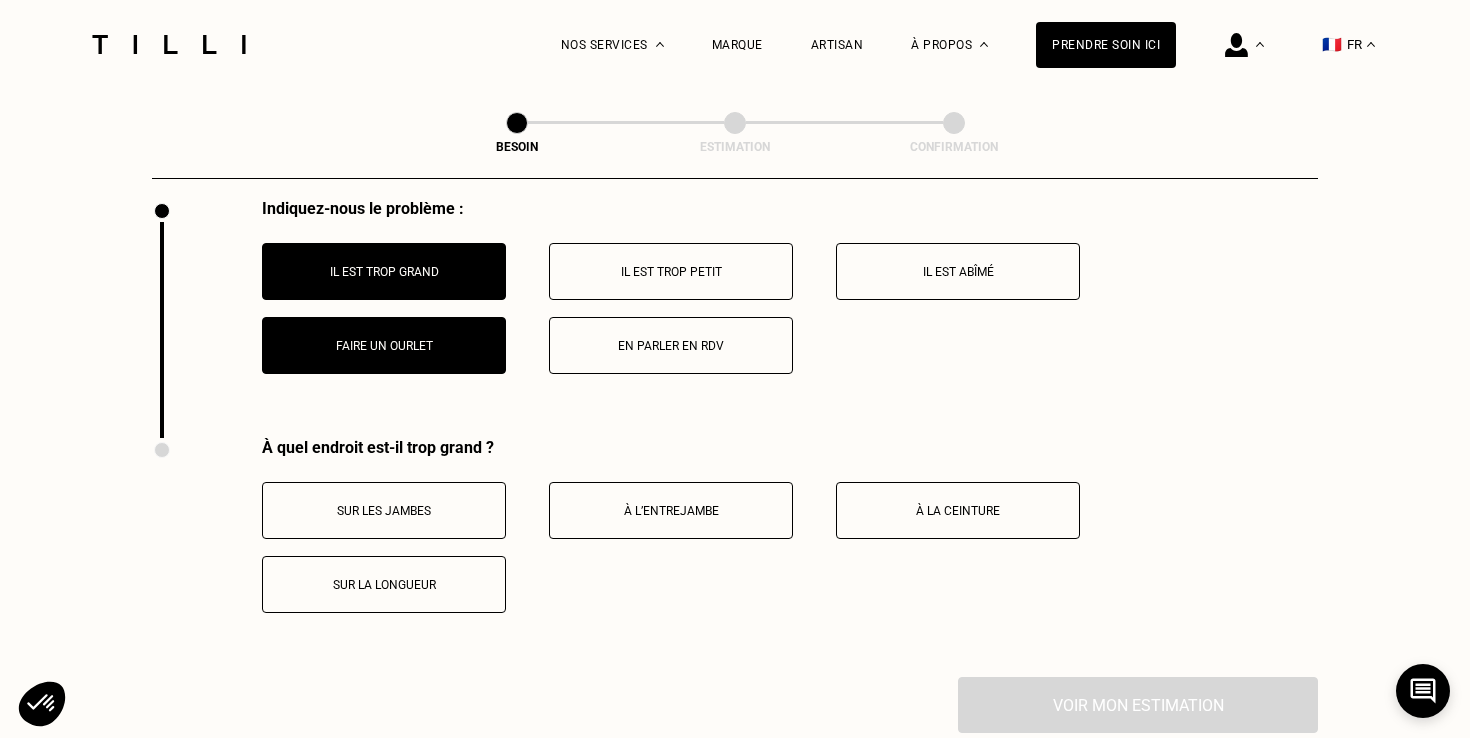 click on "Il est trop grand" at bounding box center [384, 271] 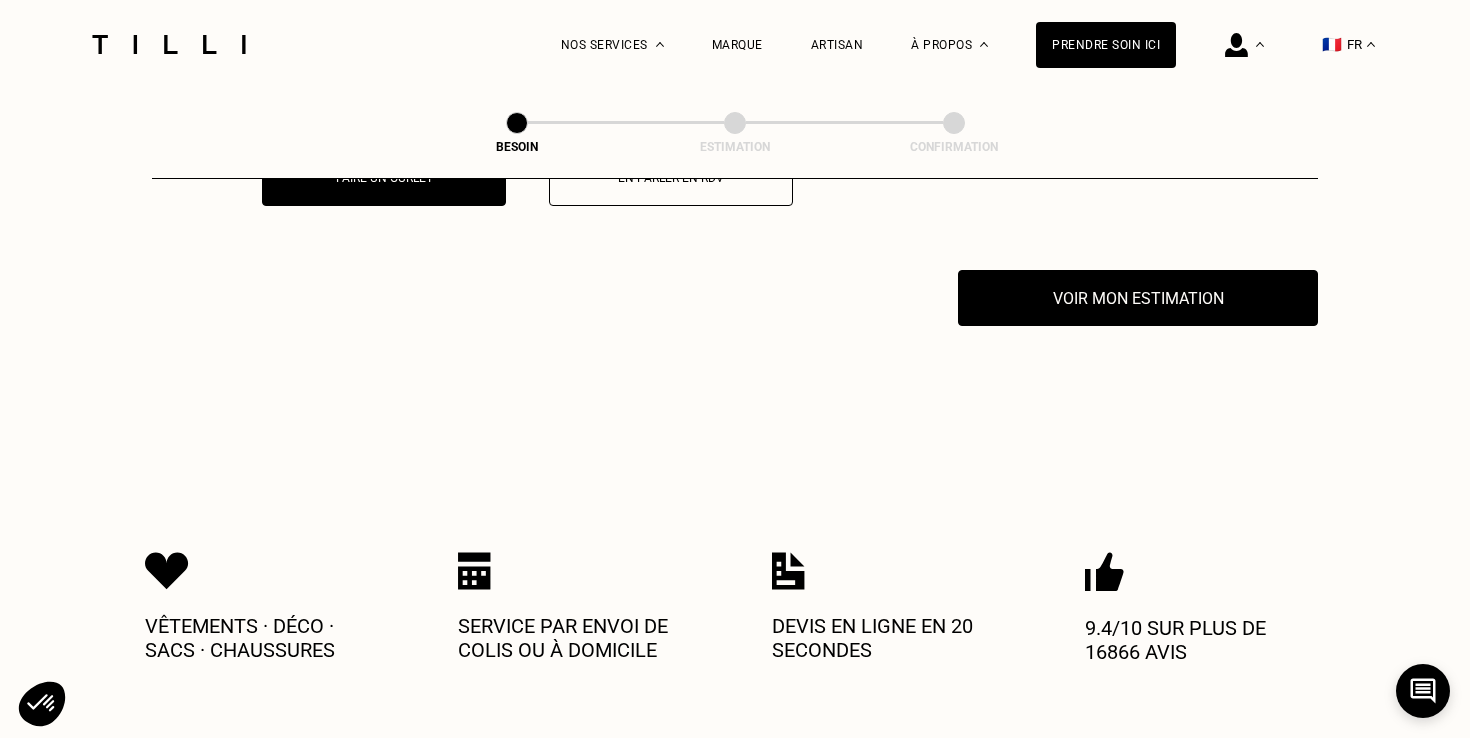 scroll, scrollTop: 3927, scrollLeft: 0, axis: vertical 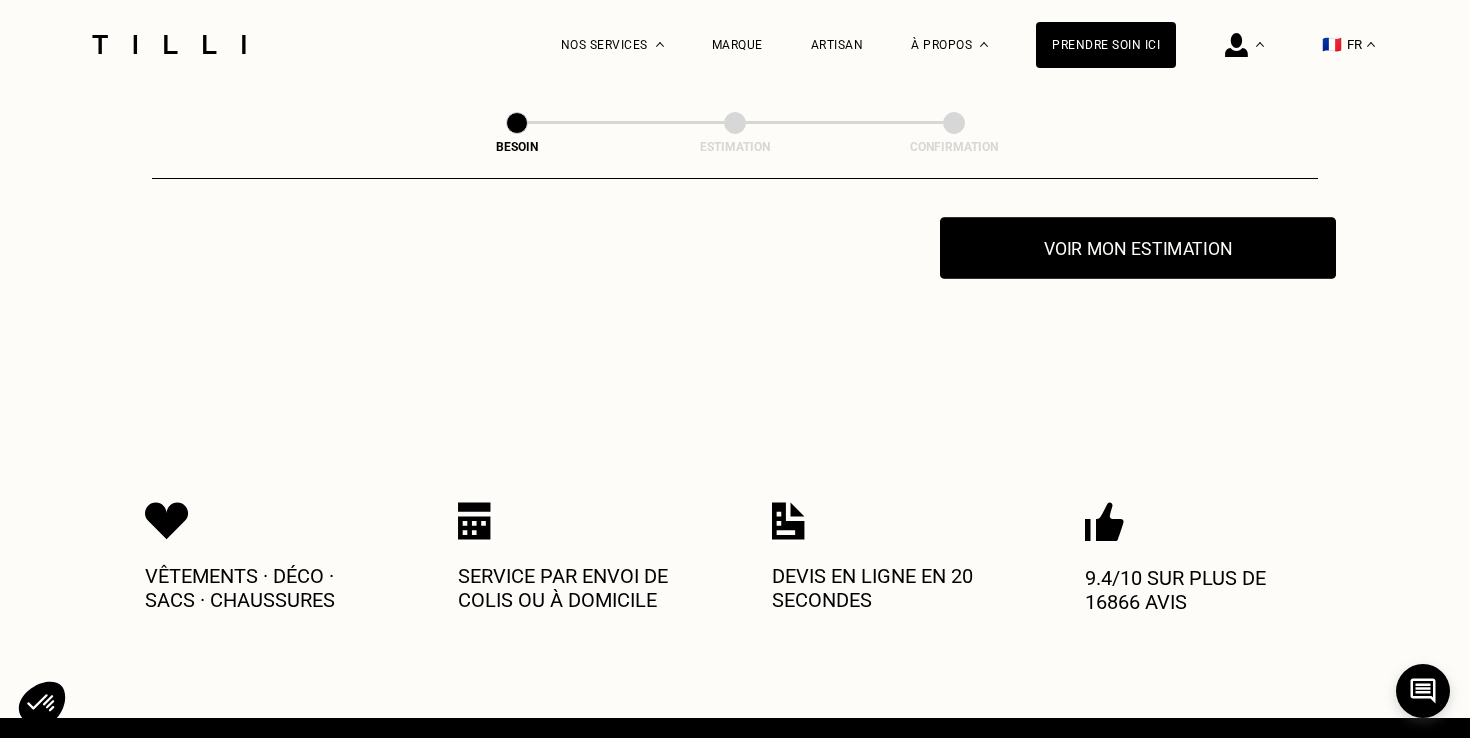 click on "Voir mon estimation" at bounding box center [1138, 248] 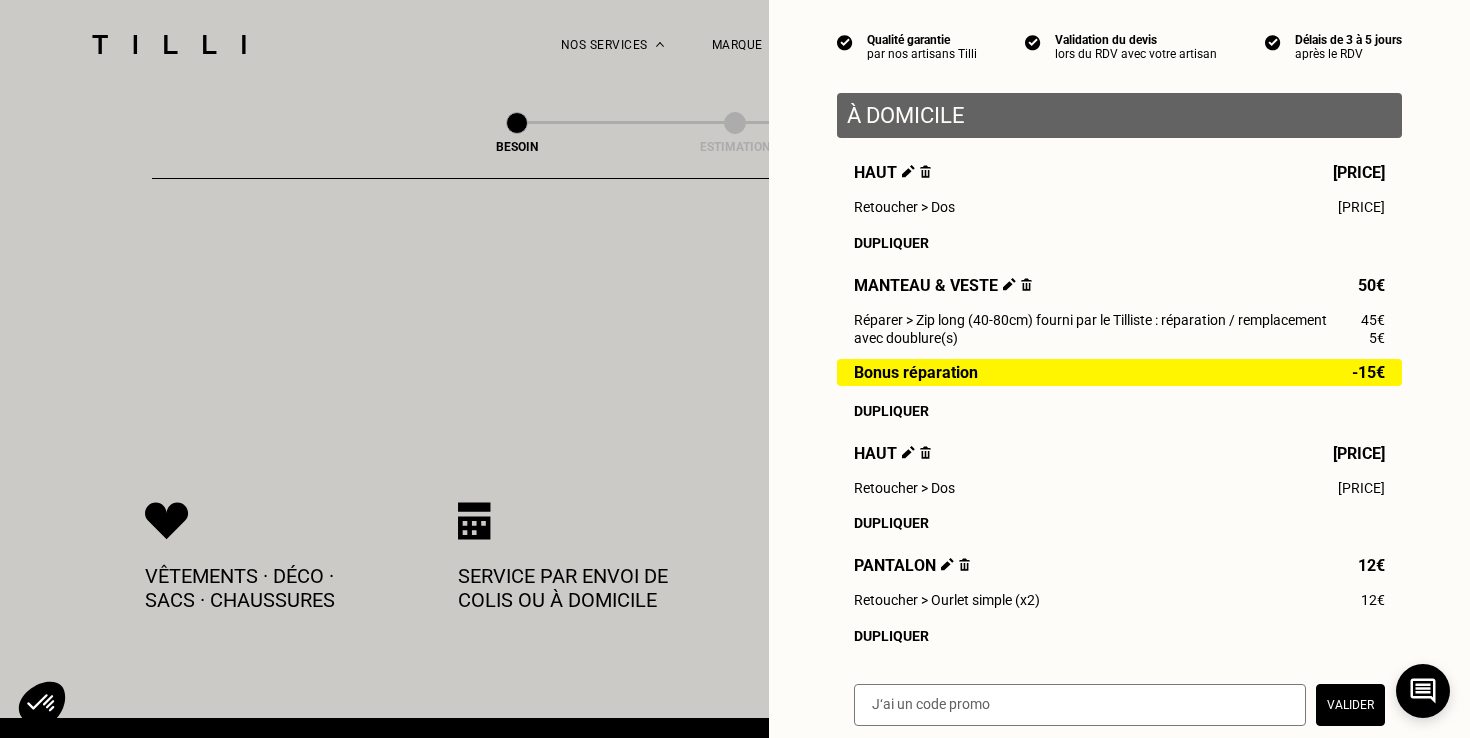 scroll, scrollTop: 410, scrollLeft: 0, axis: vertical 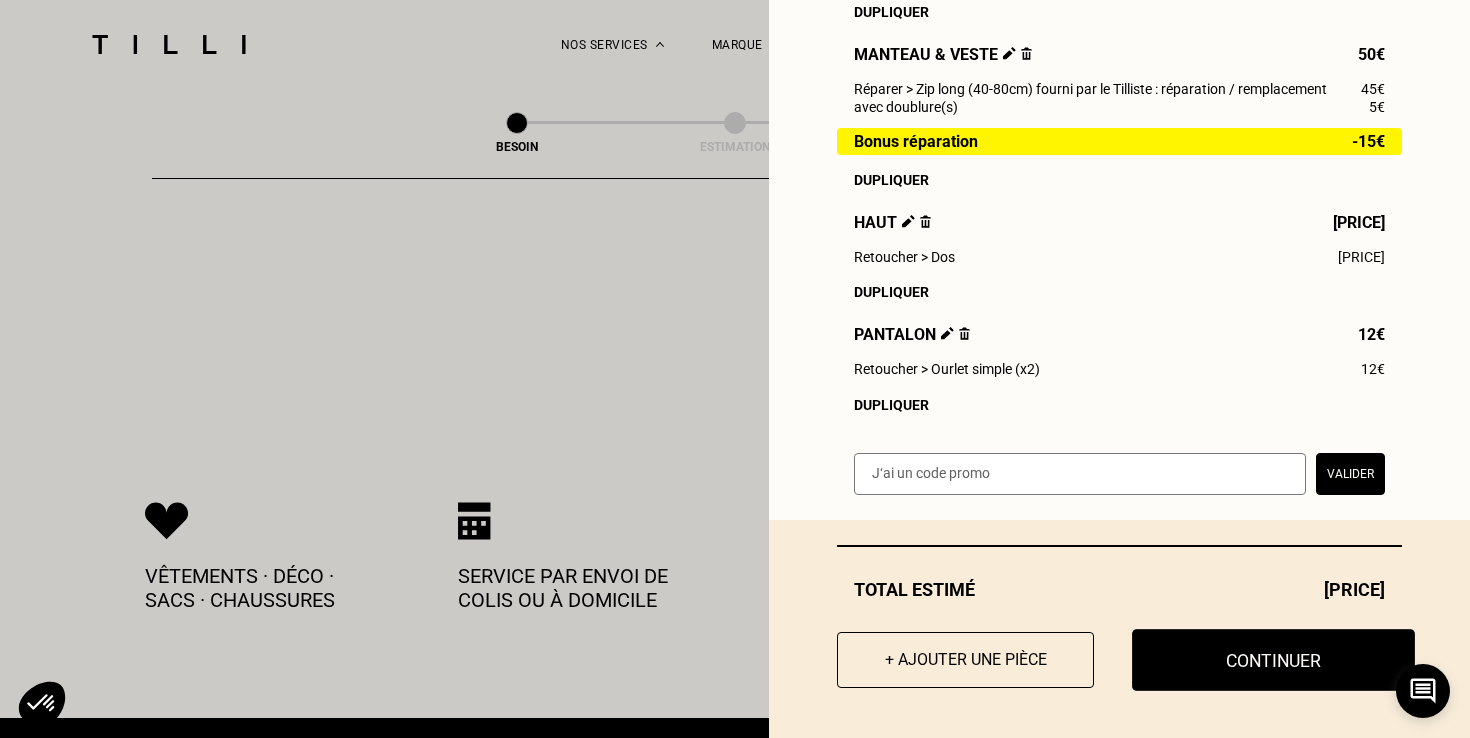 click on "Continuer" at bounding box center (1273, 660) 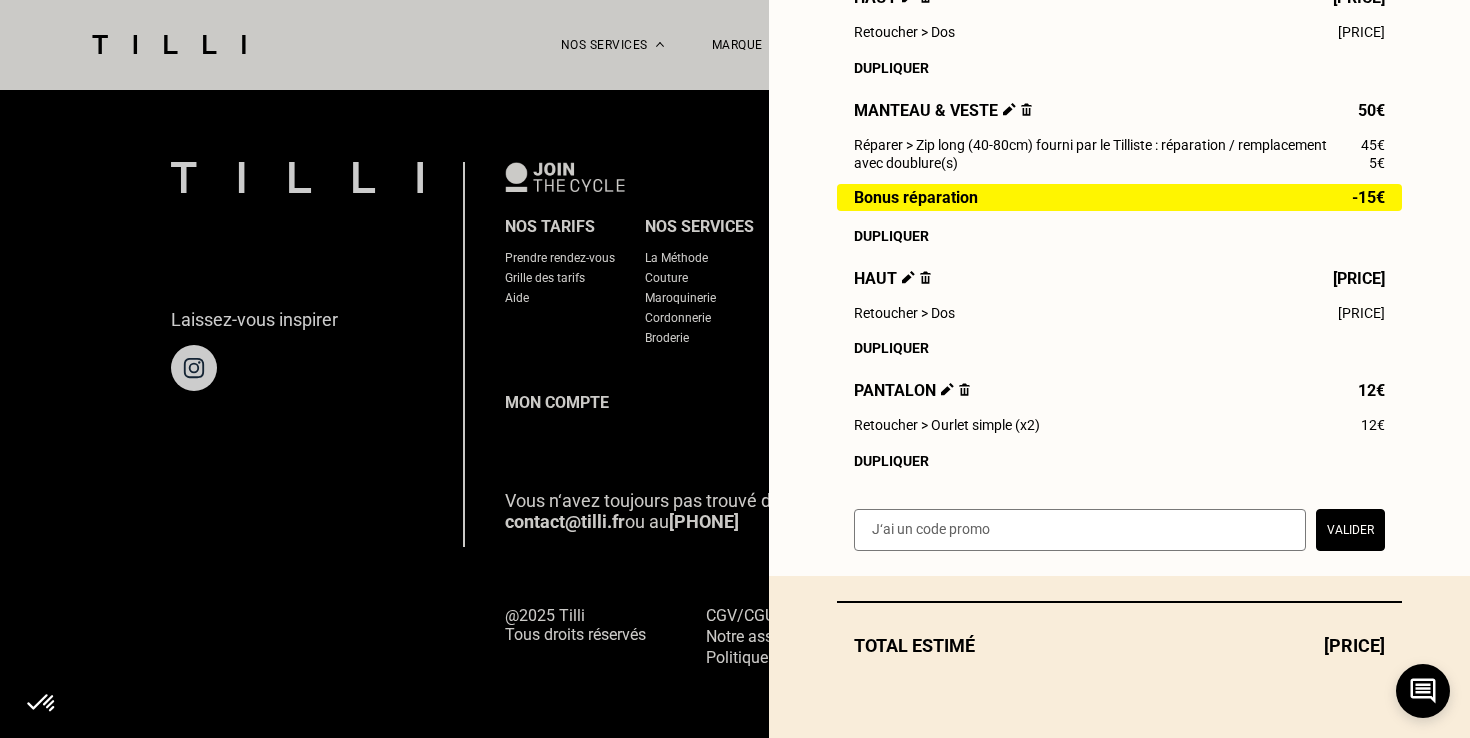 scroll, scrollTop: 354, scrollLeft: 0, axis: vertical 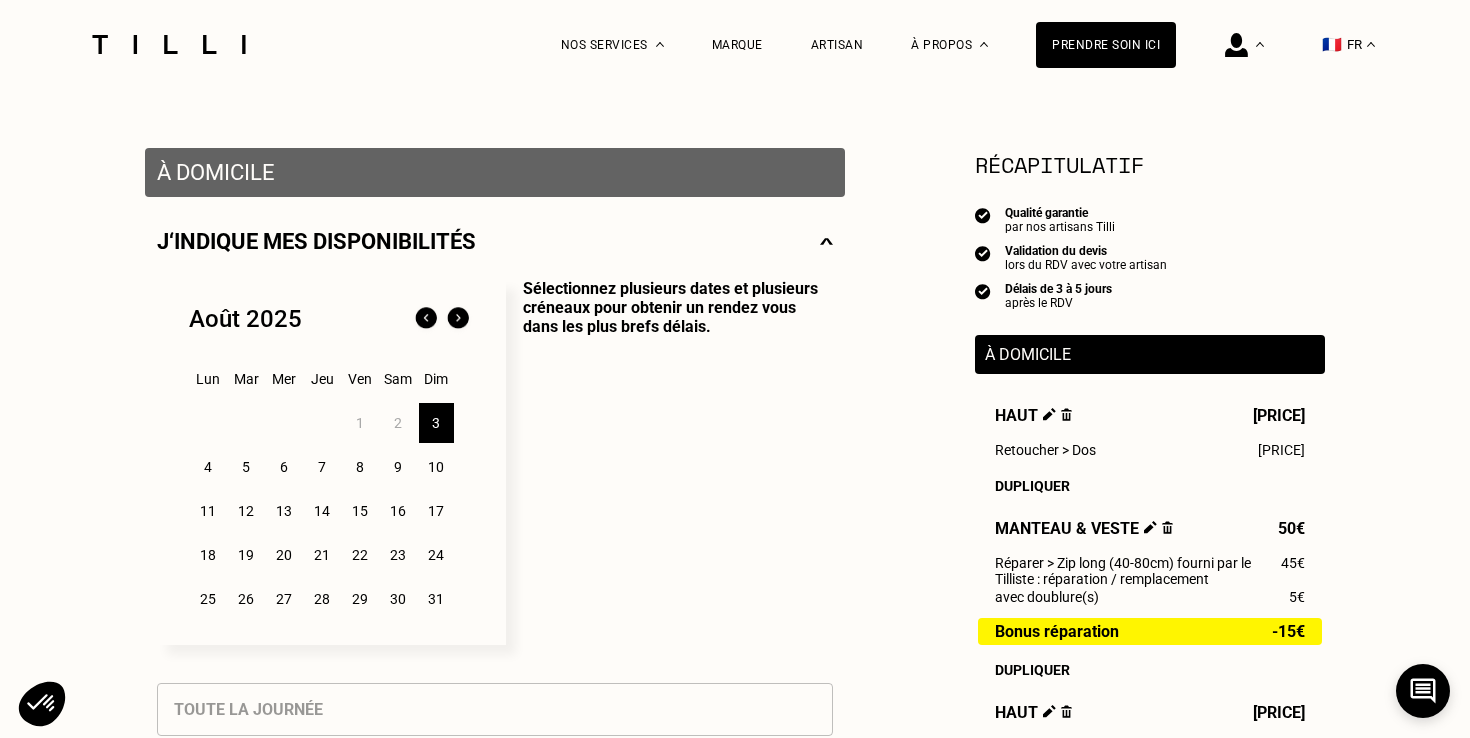 click on "5" at bounding box center (246, 467) 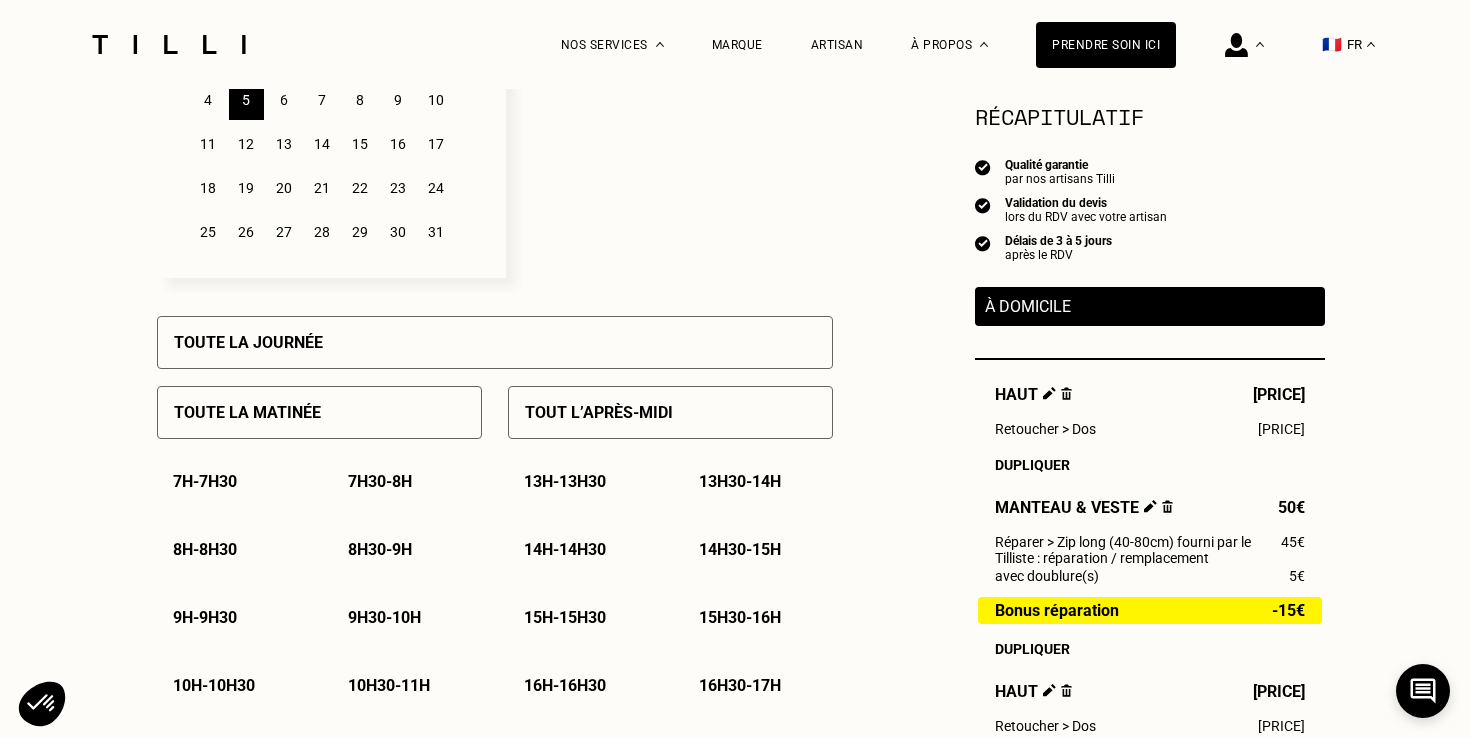 scroll, scrollTop: 746, scrollLeft: 0, axis: vertical 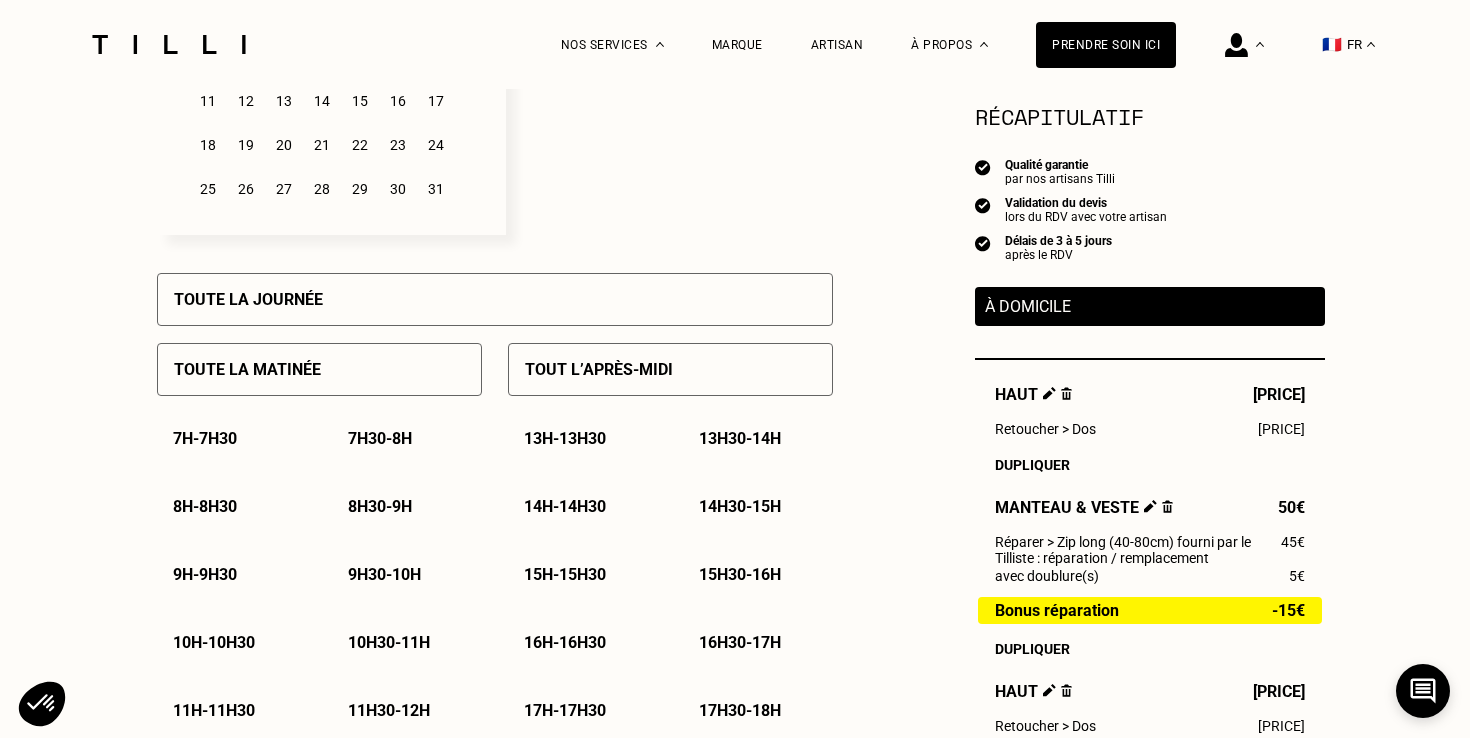 click on "Toute la journée" at bounding box center (495, 299) 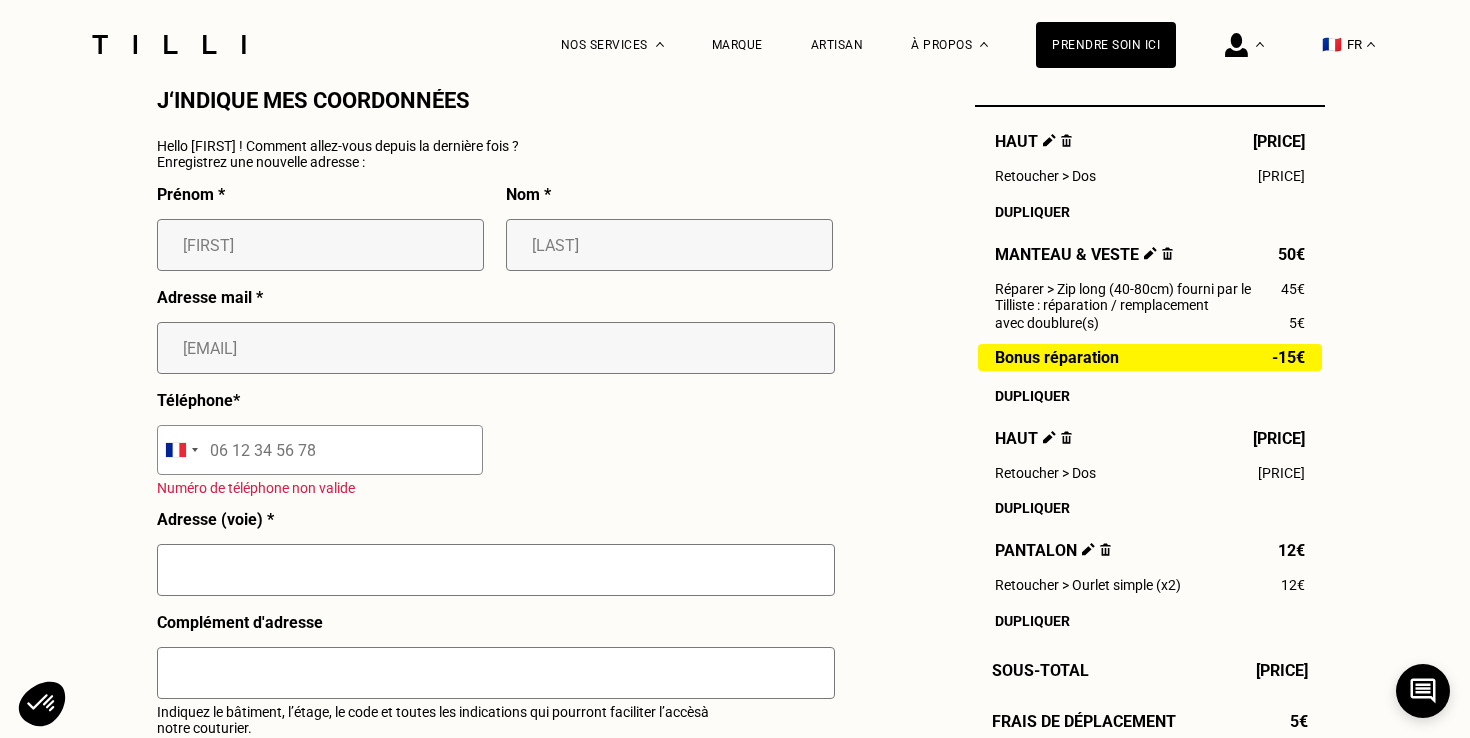 scroll, scrollTop: 1940, scrollLeft: 0, axis: vertical 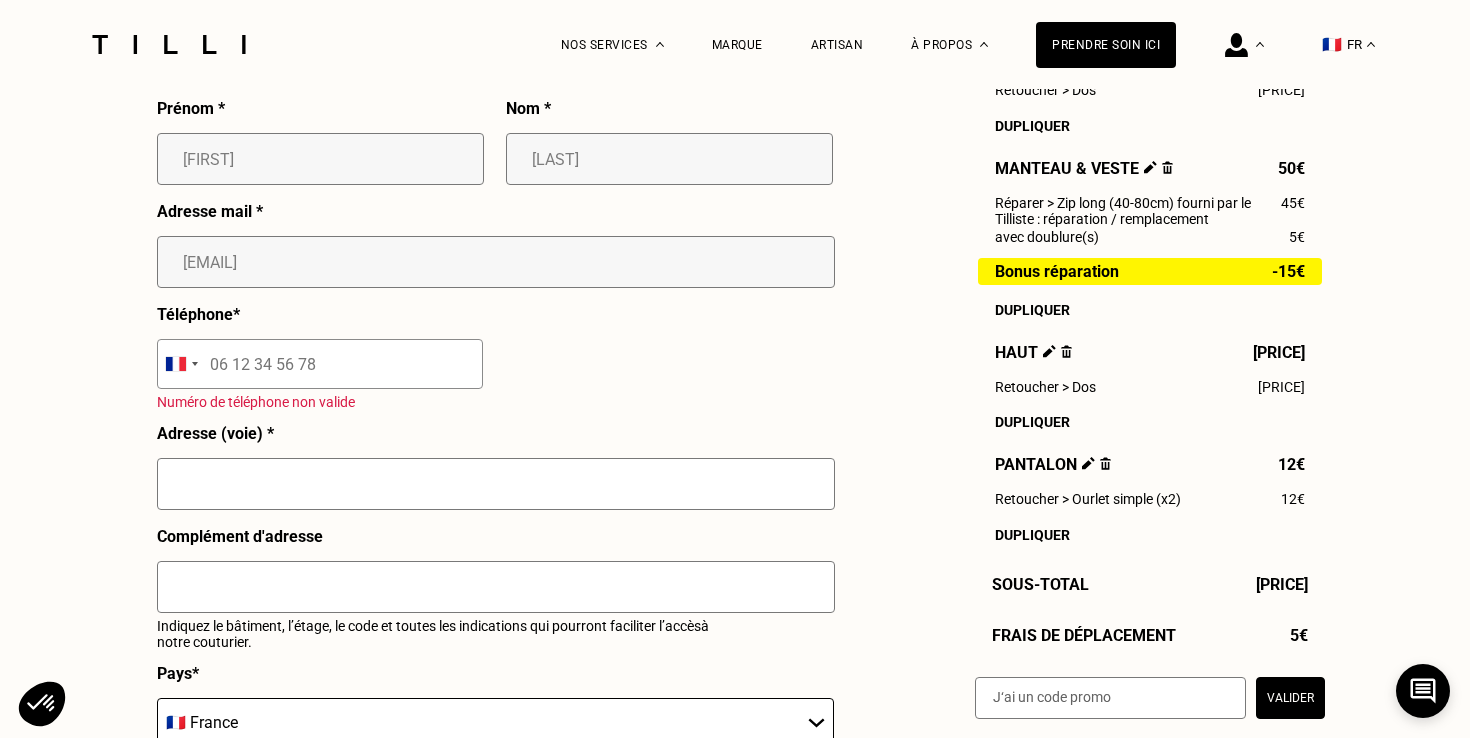 click at bounding box center [496, 484] 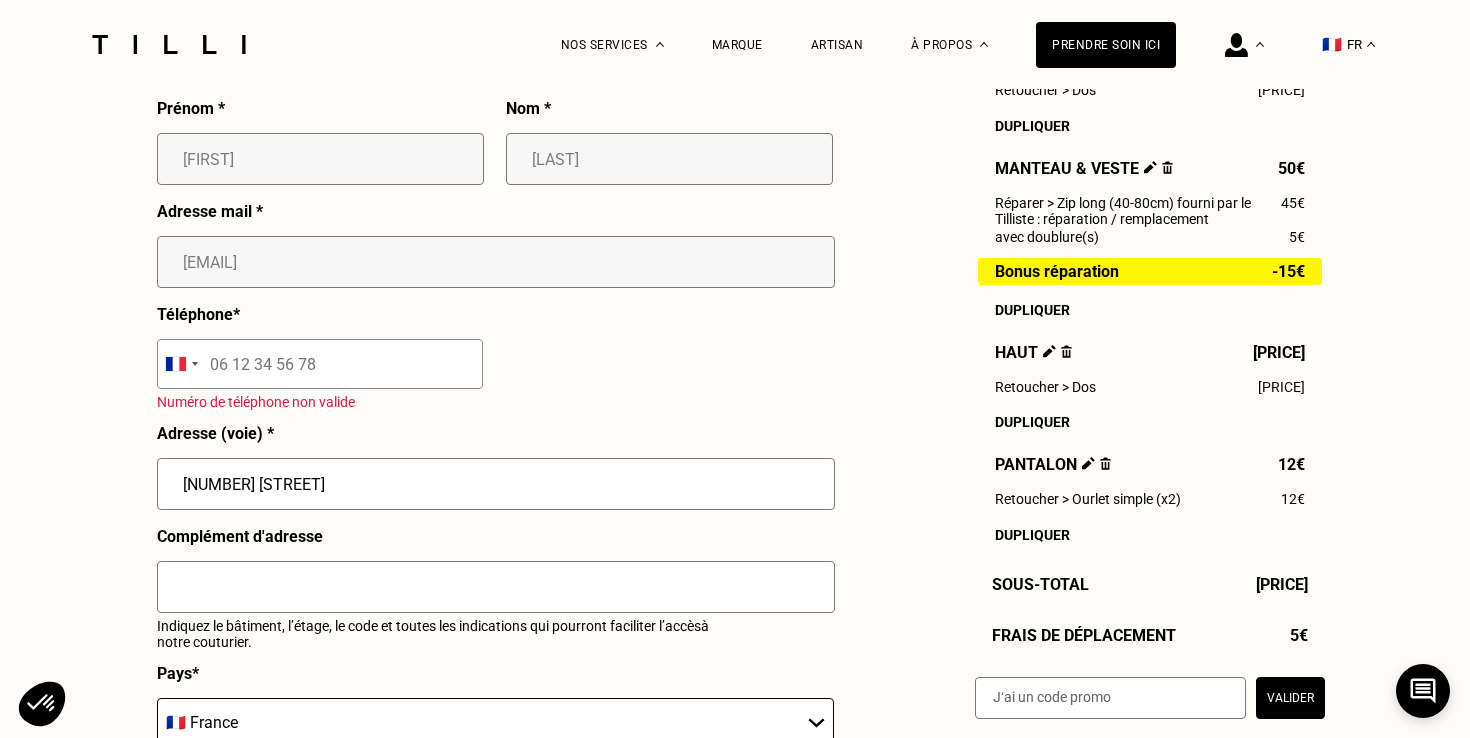 type on "[PHONE]" 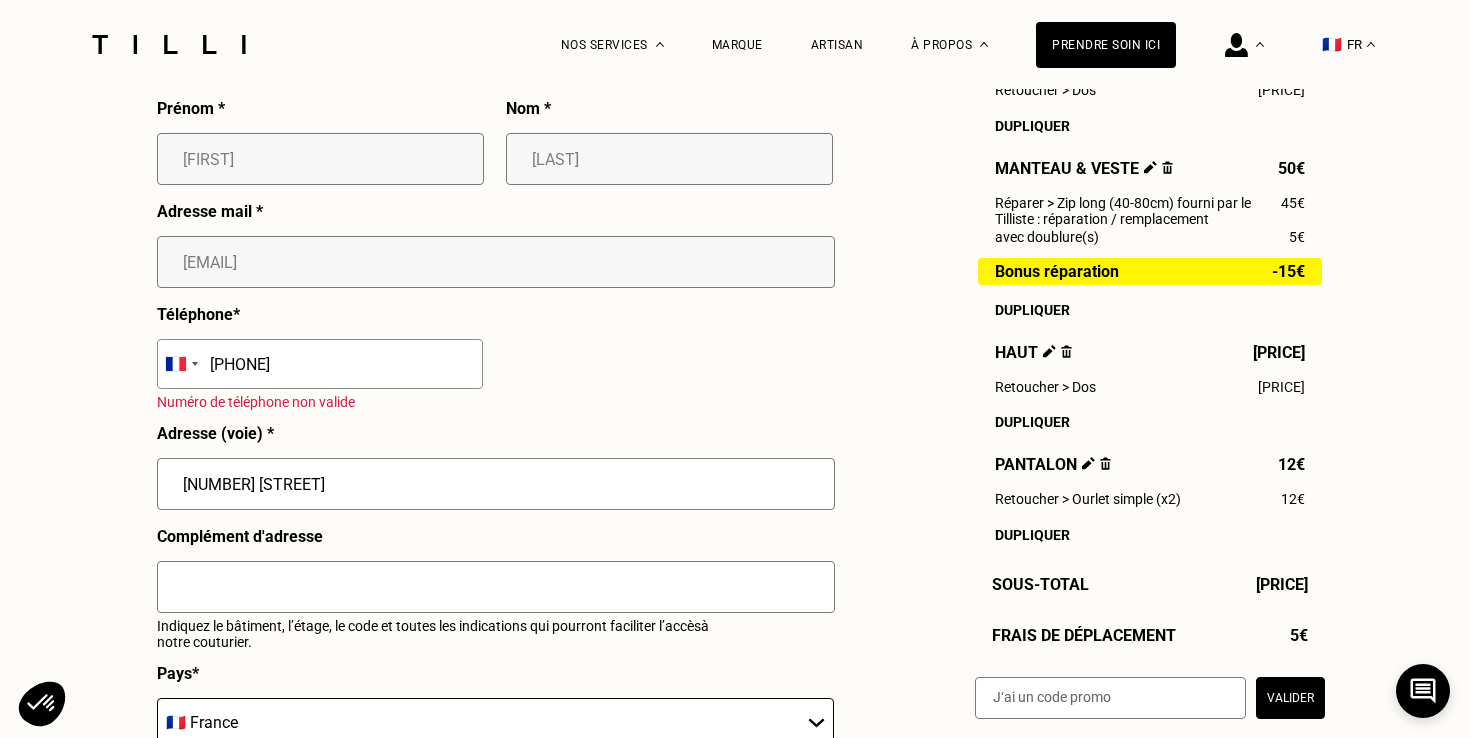 type on "[CITY]" 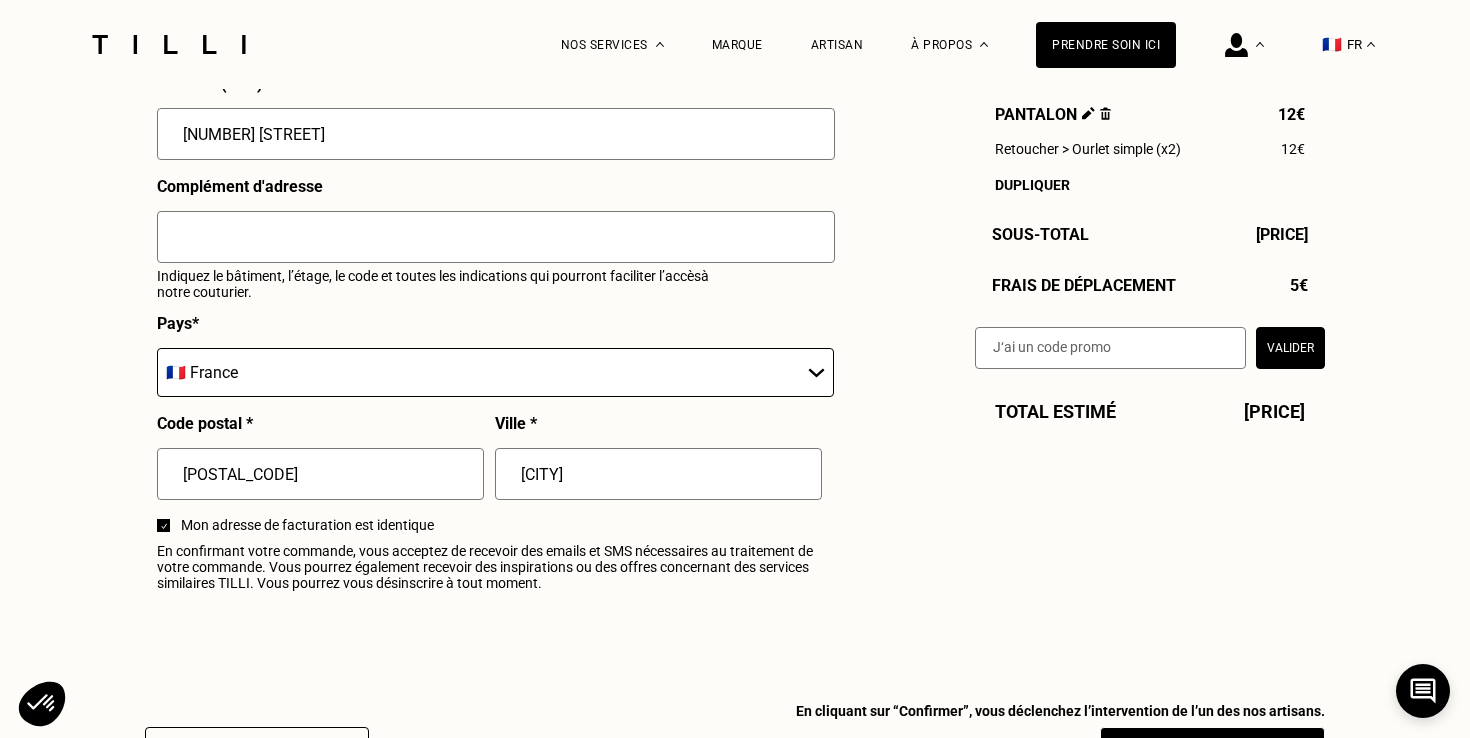 scroll, scrollTop: 2413, scrollLeft: 0, axis: vertical 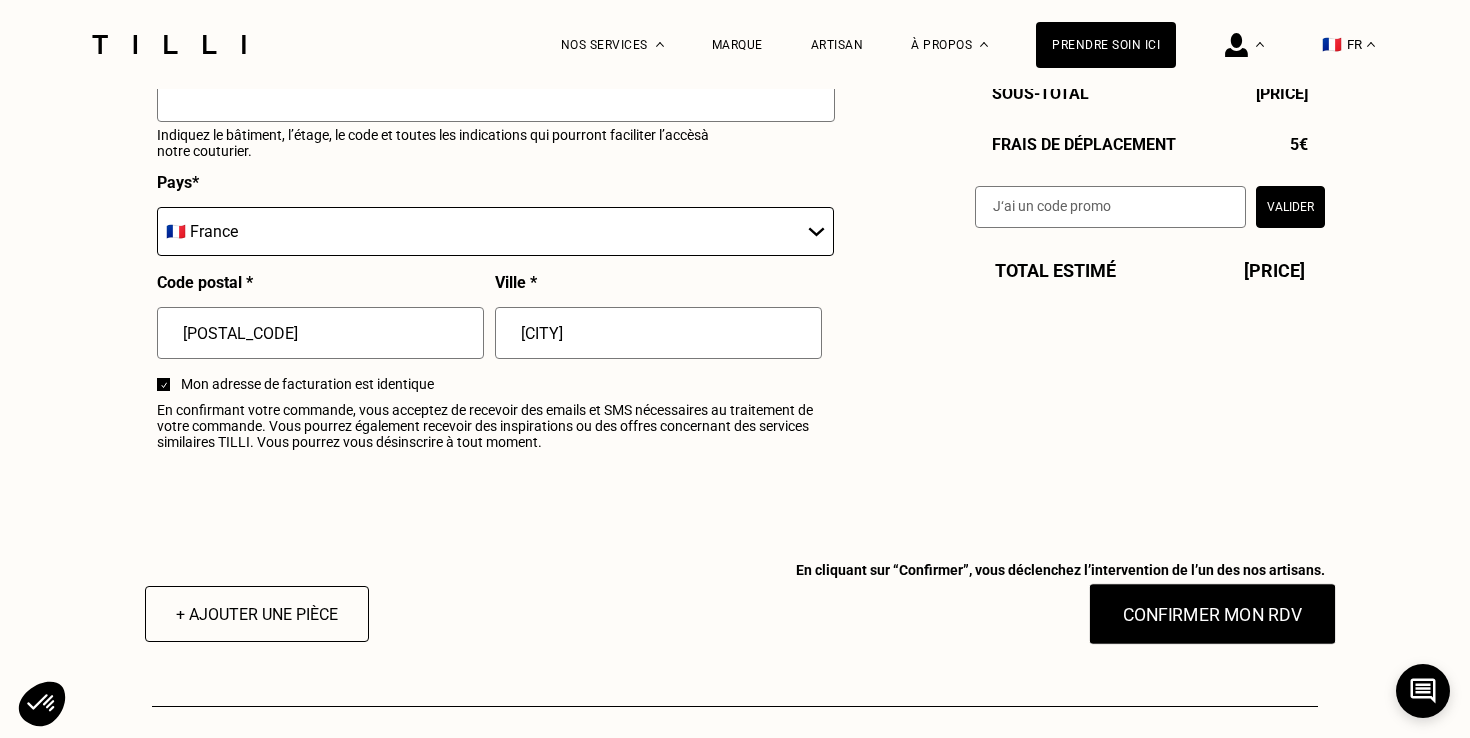 click on "Confirmer mon RDV" at bounding box center [1213, 614] 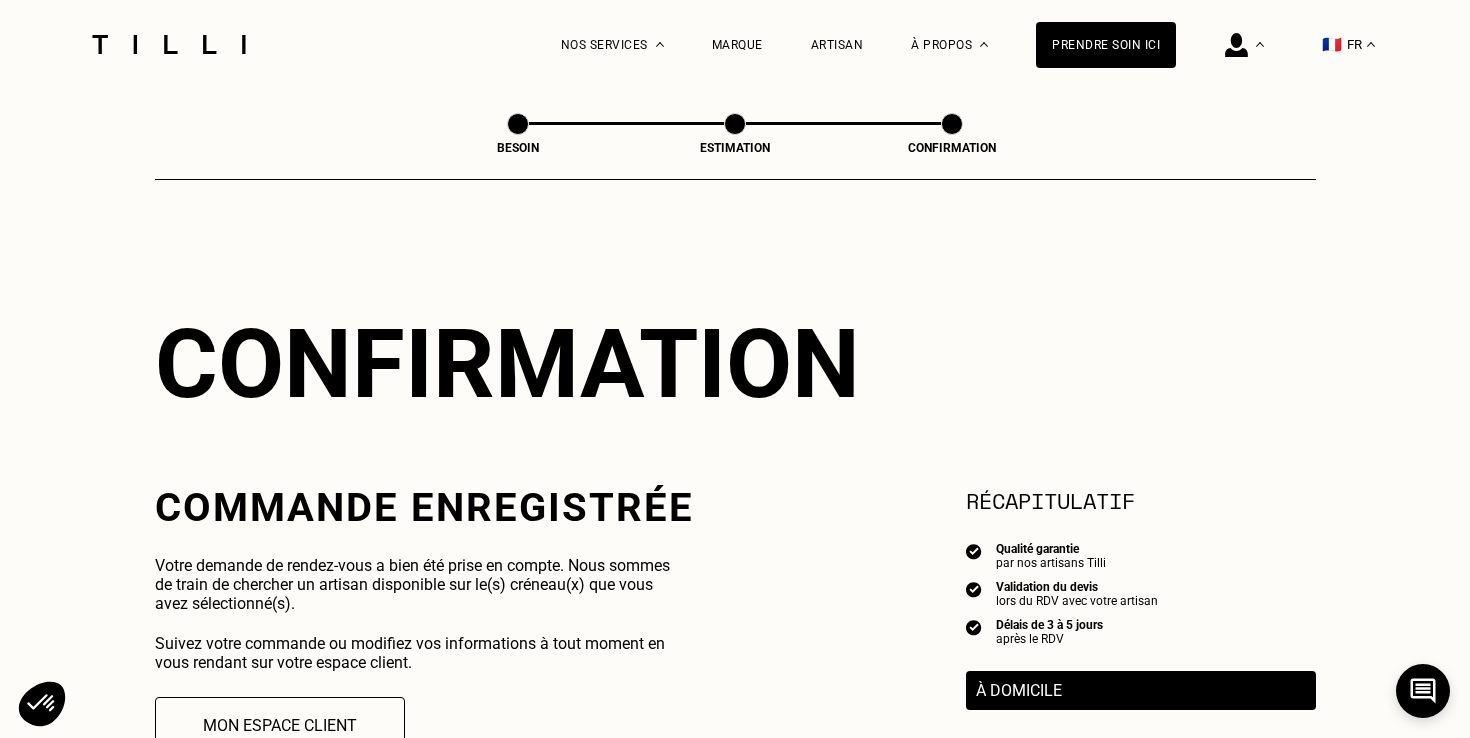 scroll, scrollTop: 287, scrollLeft: 0, axis: vertical 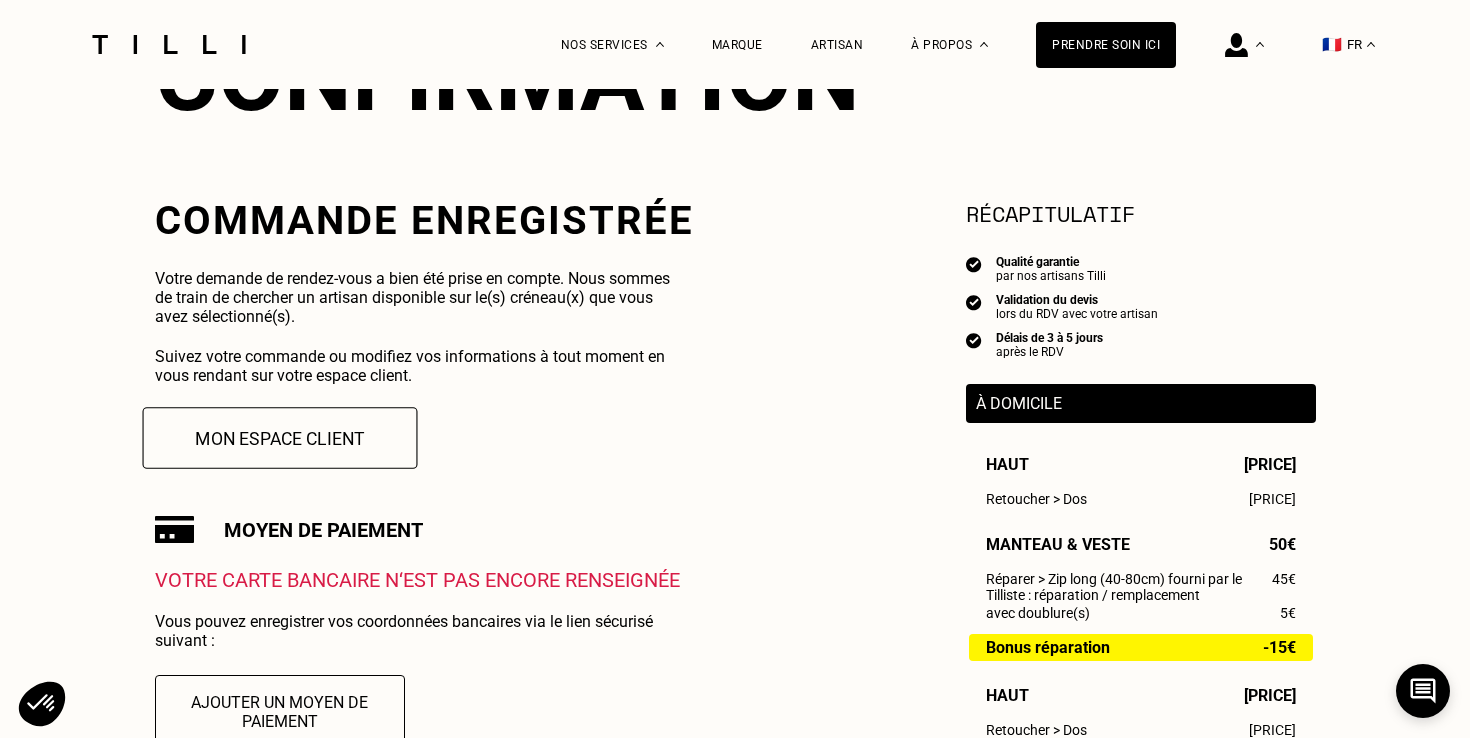click on "Mon espace client" at bounding box center (279, 438) 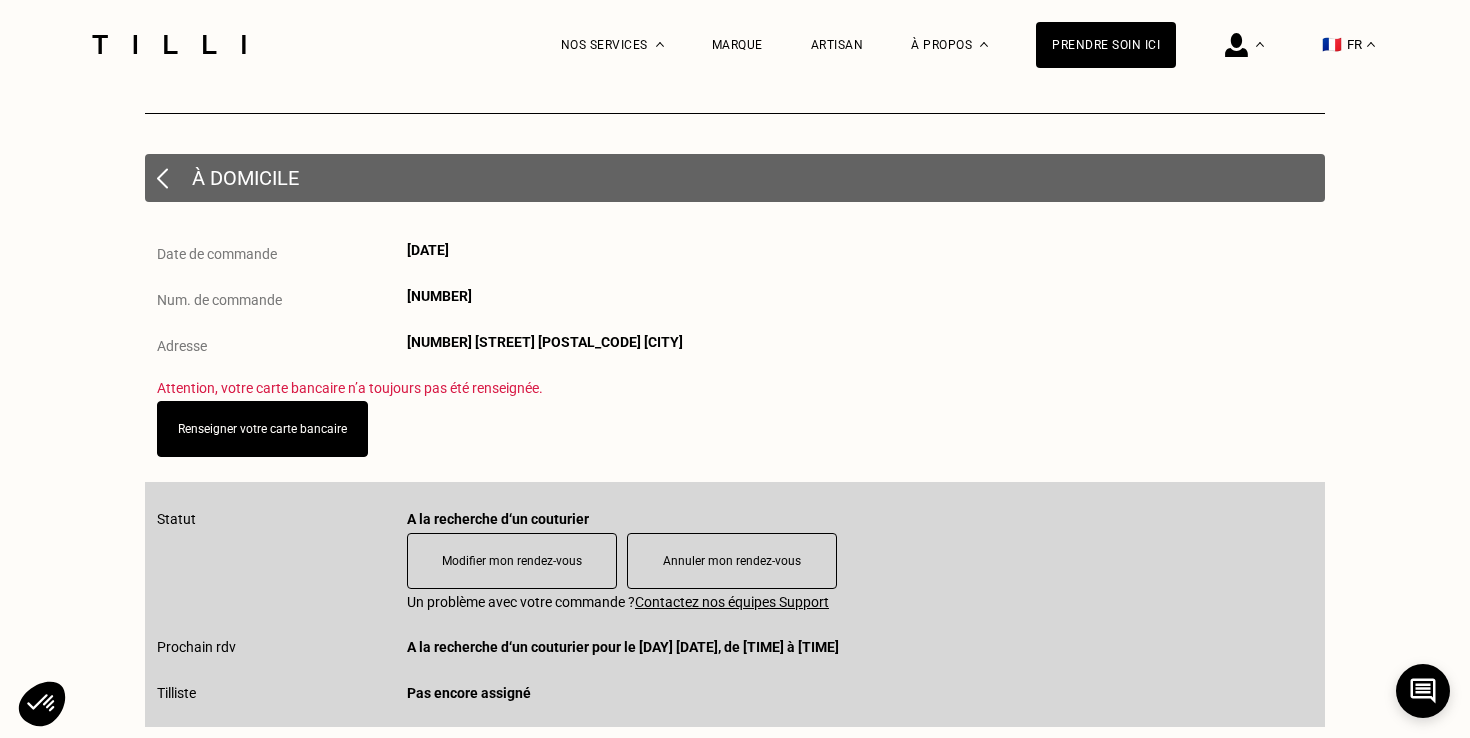 scroll, scrollTop: 136, scrollLeft: 0, axis: vertical 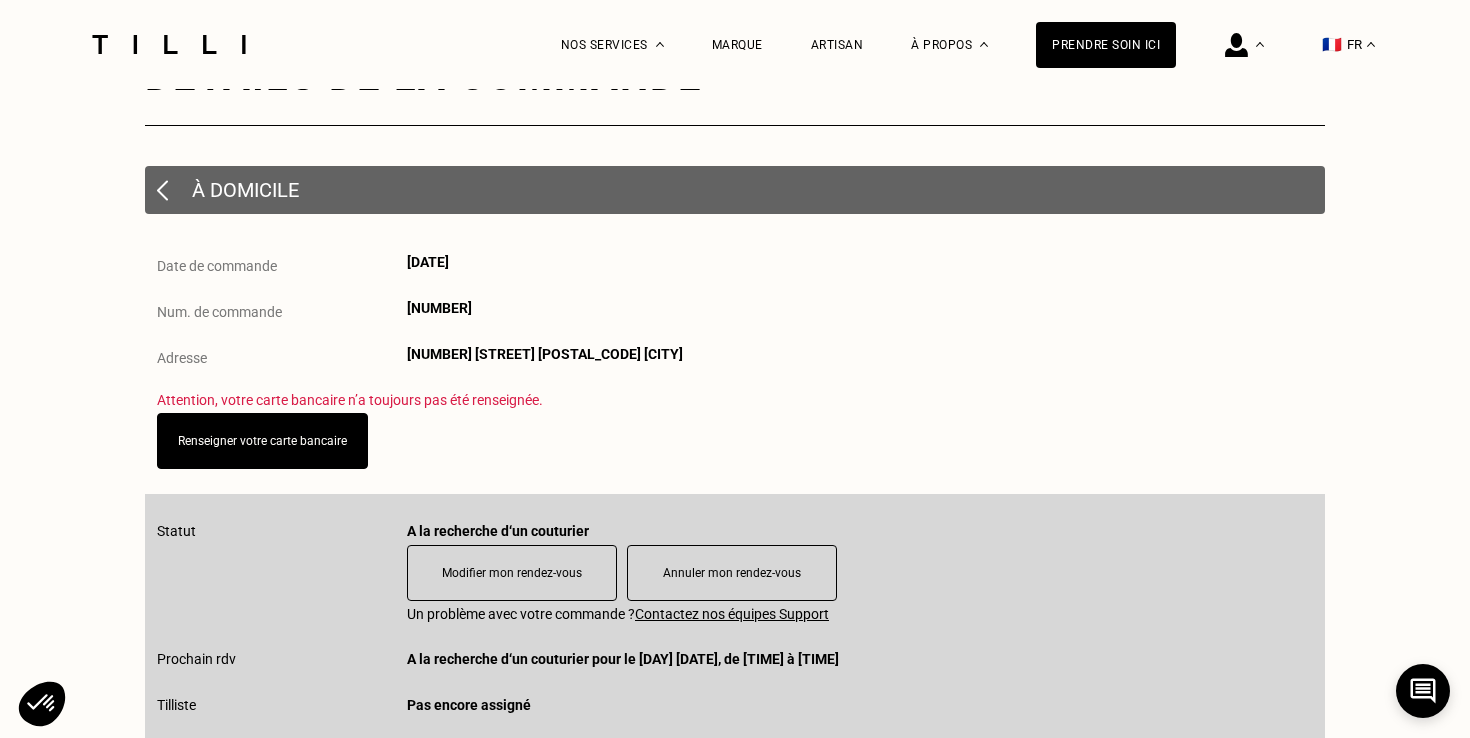 click on "Renseigner votre carte bancaire" at bounding box center [262, 441] 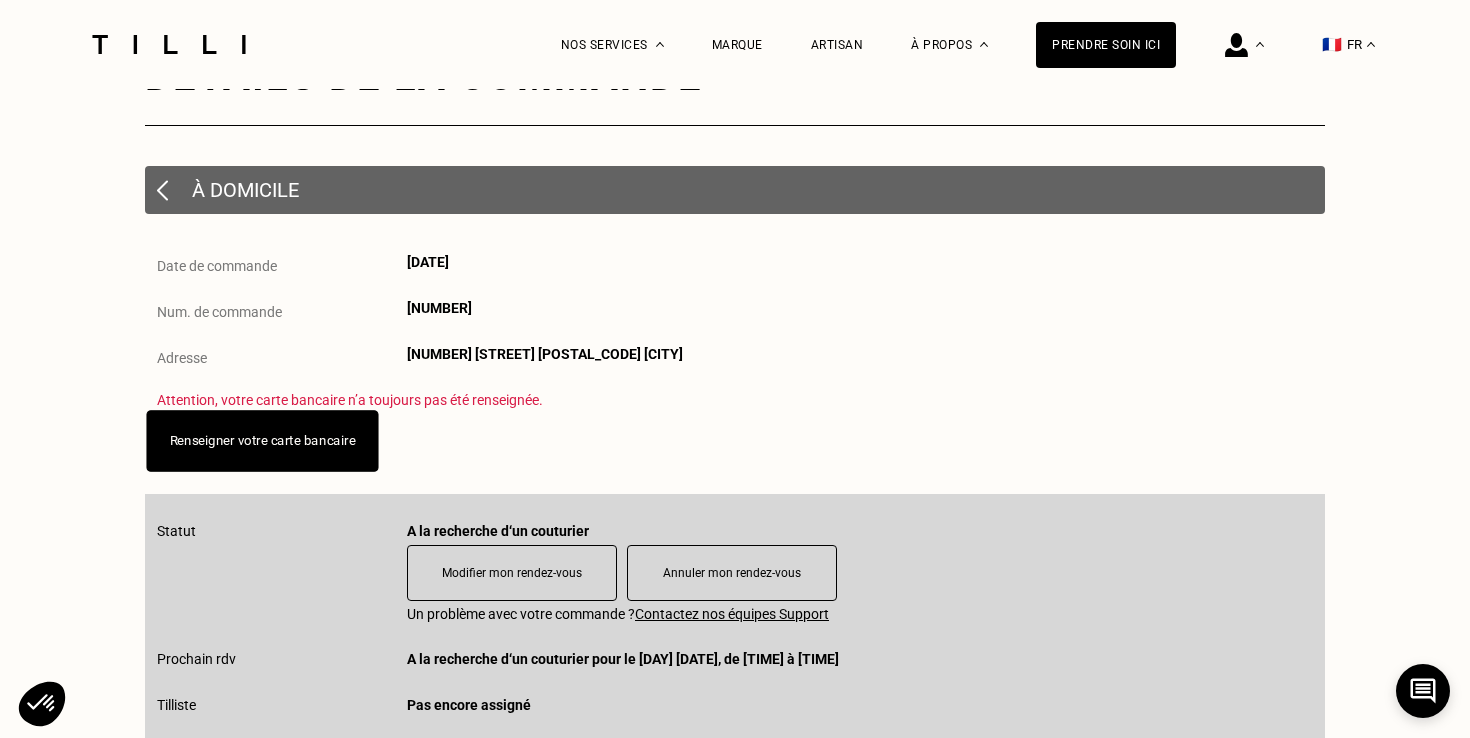 click on "Renseigner votre carte bancaire" at bounding box center [262, 441] 